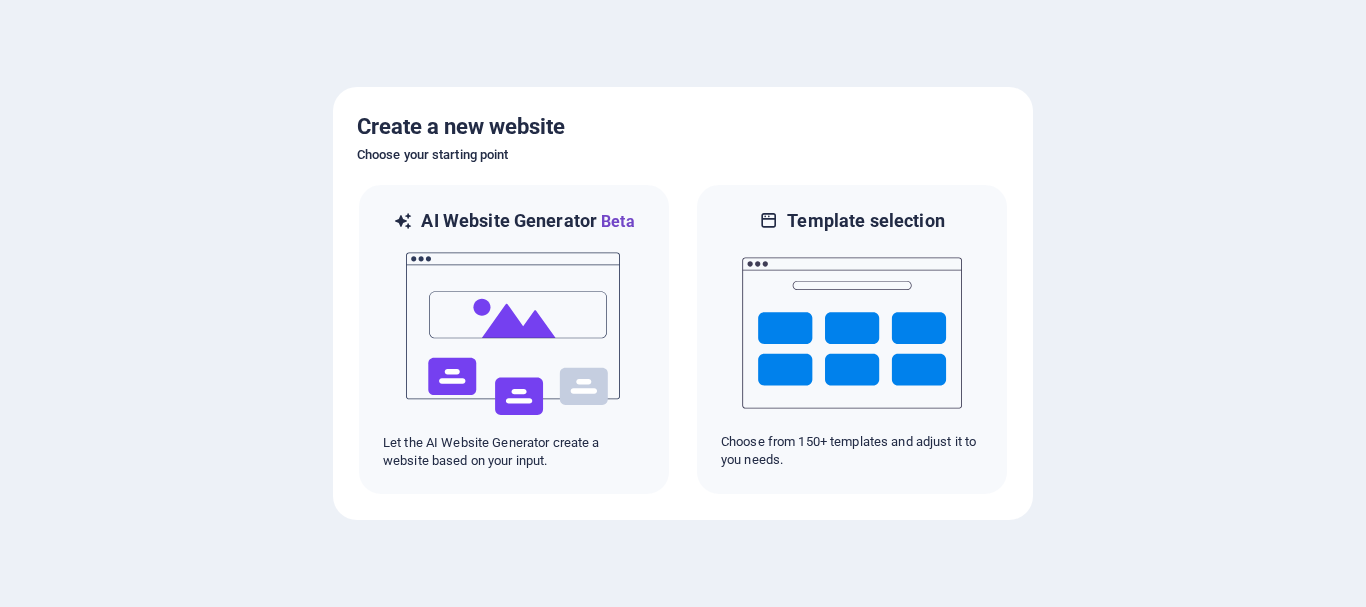 scroll, scrollTop: 0, scrollLeft: 0, axis: both 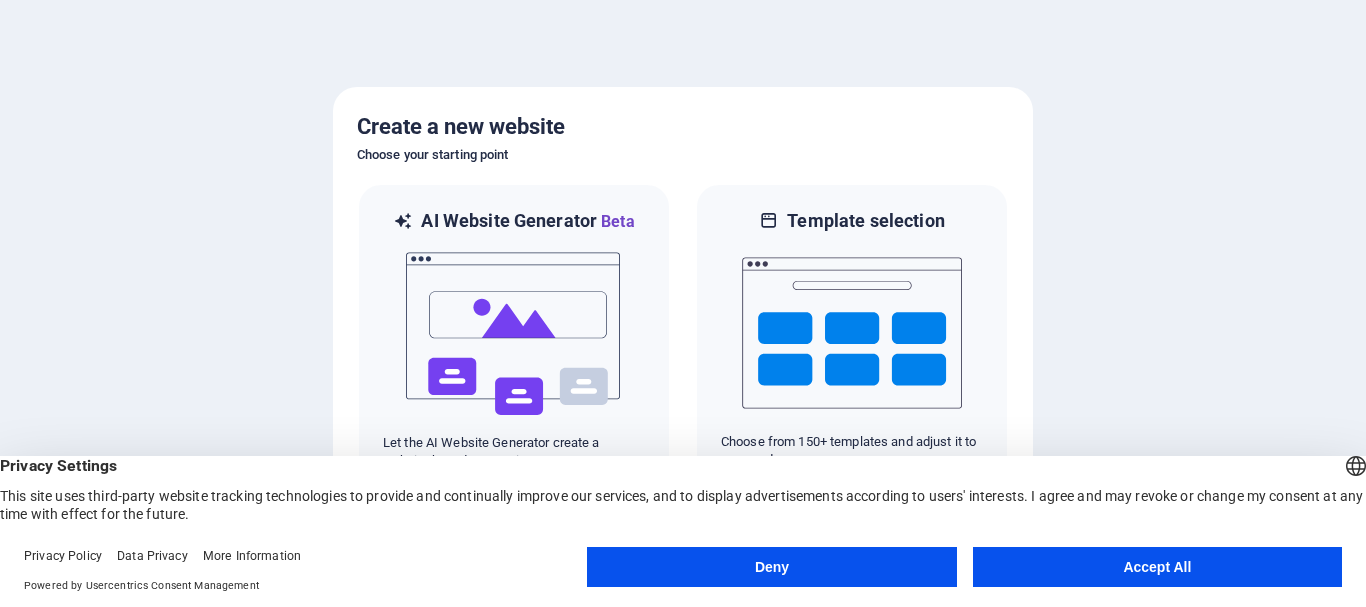 click on "Accept All" at bounding box center (1157, 567) 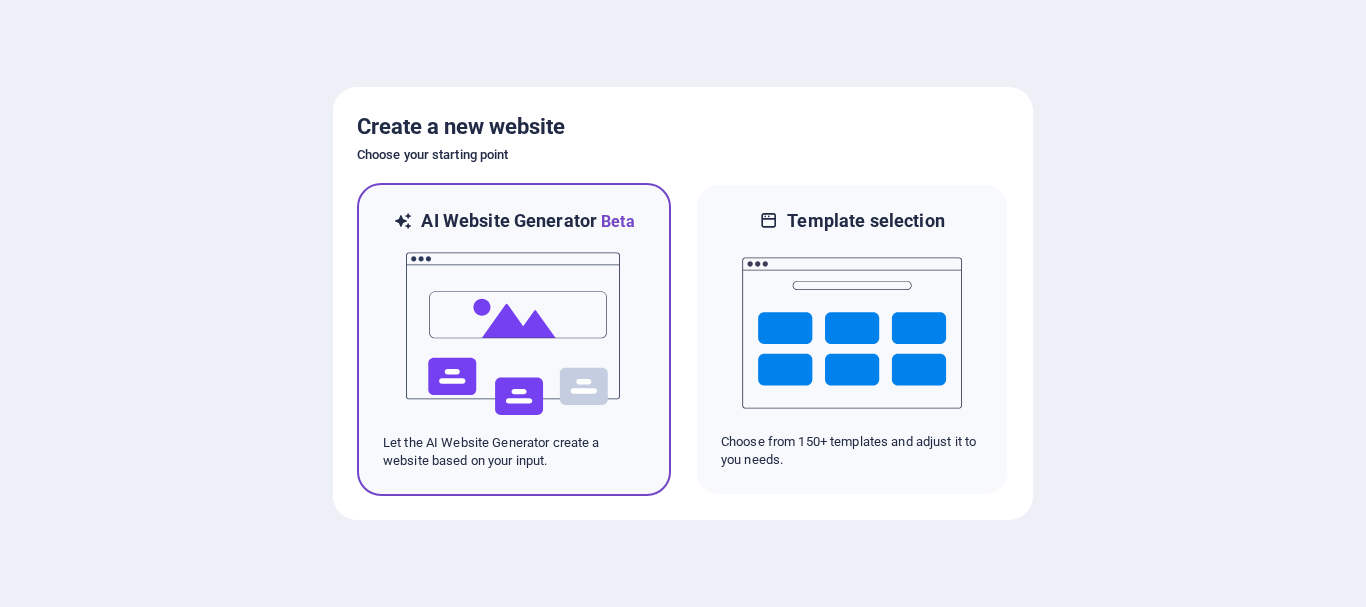 click at bounding box center (514, 334) 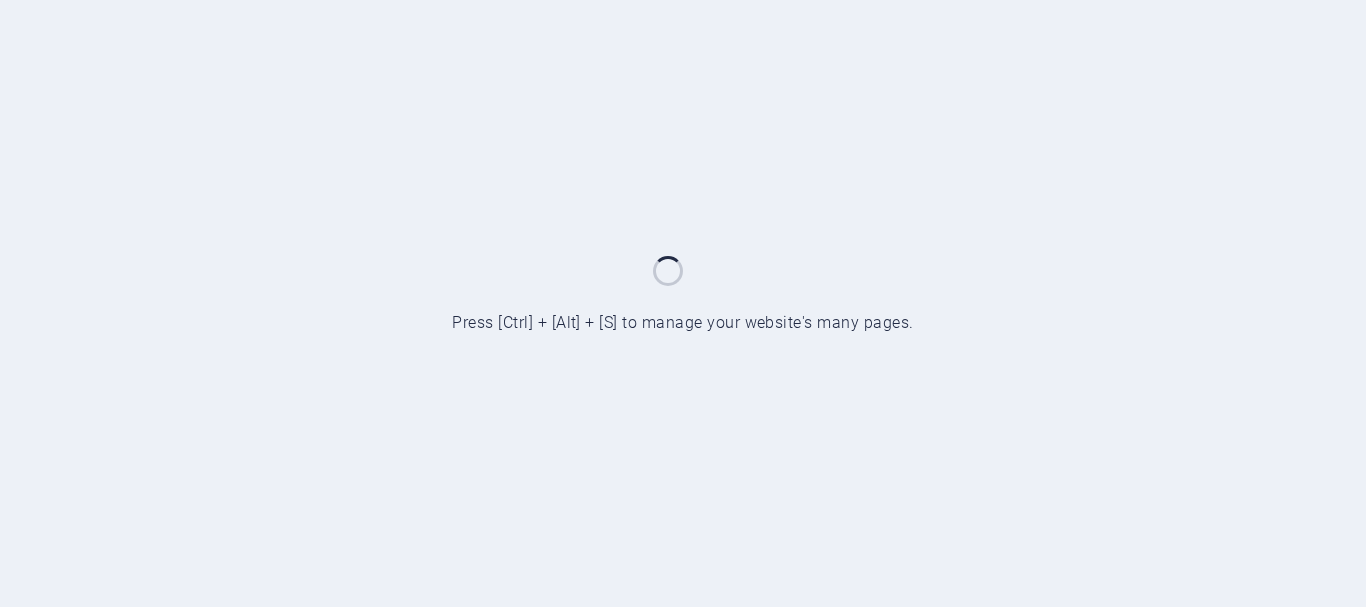 scroll, scrollTop: 0, scrollLeft: 0, axis: both 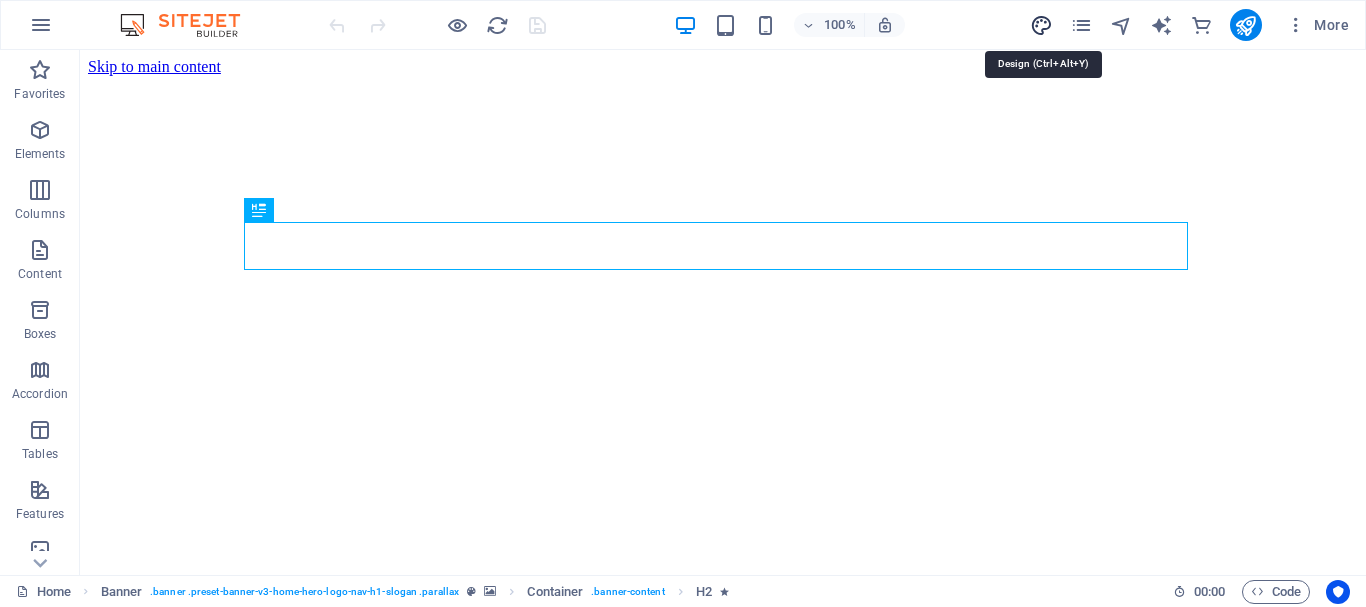 click at bounding box center (1041, 25) 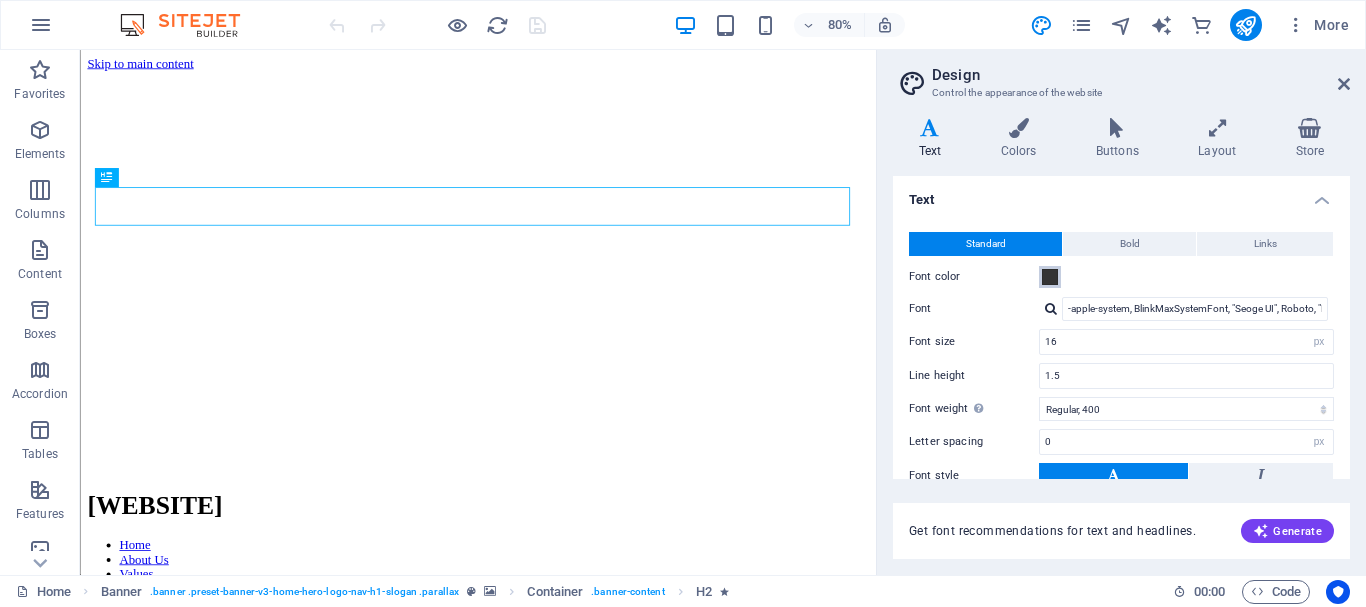 click at bounding box center (1050, 277) 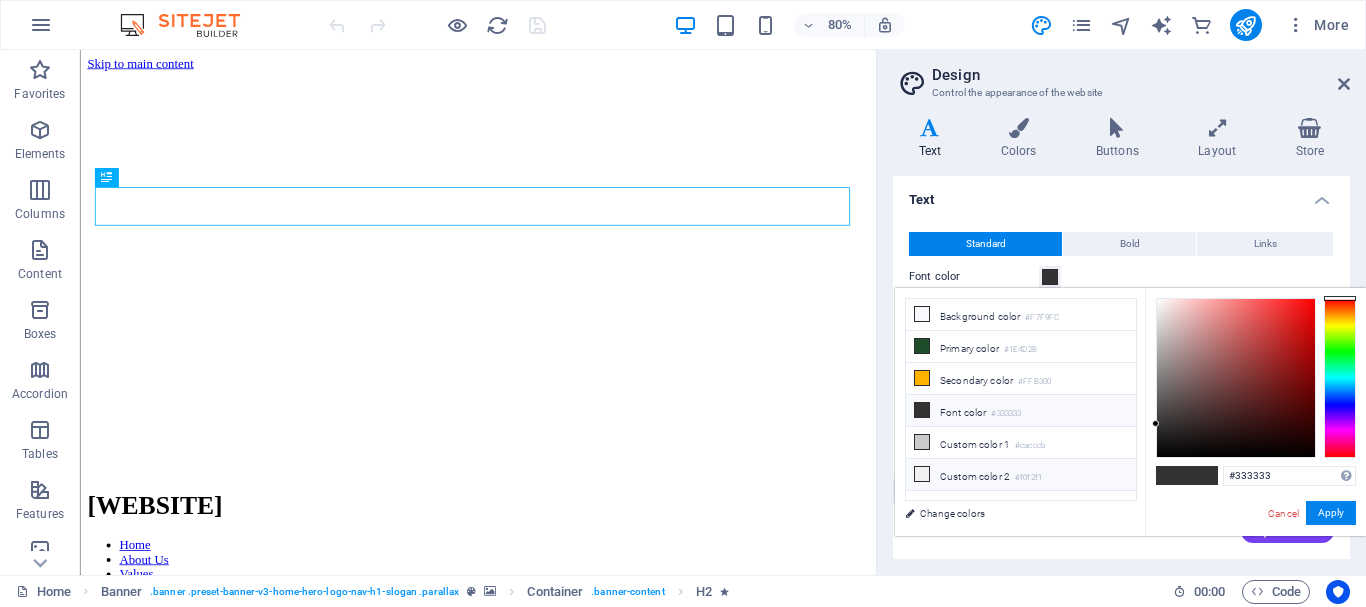 click at bounding box center [922, 474] 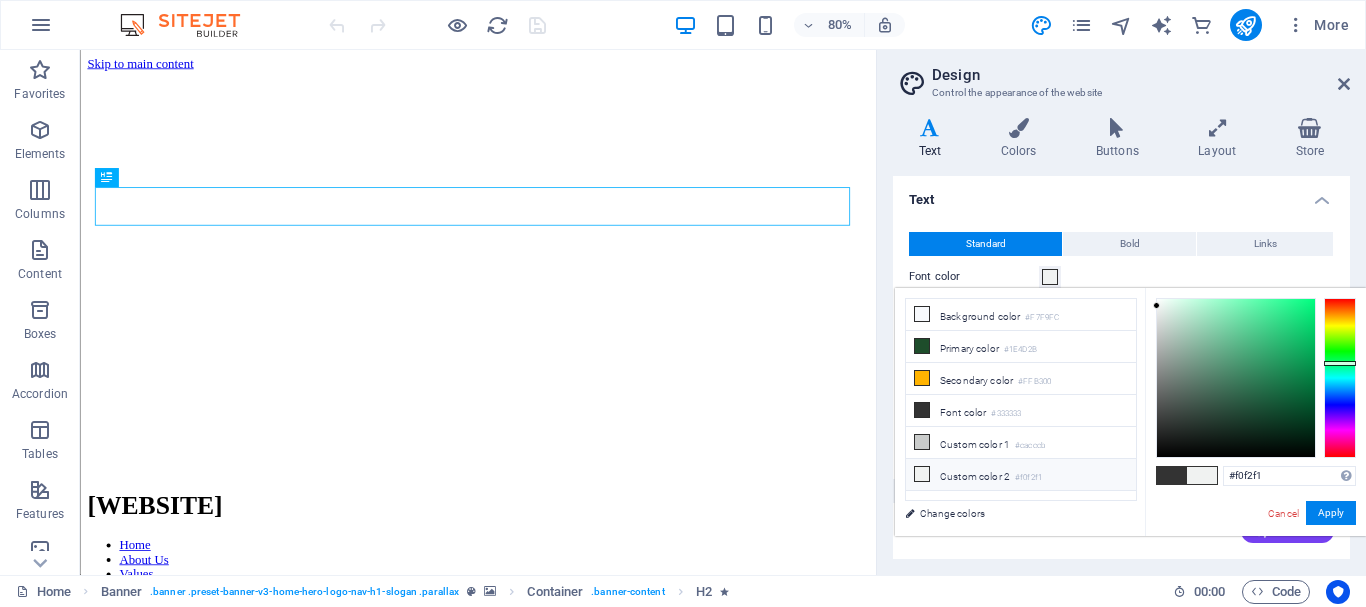 click at bounding box center (922, 474) 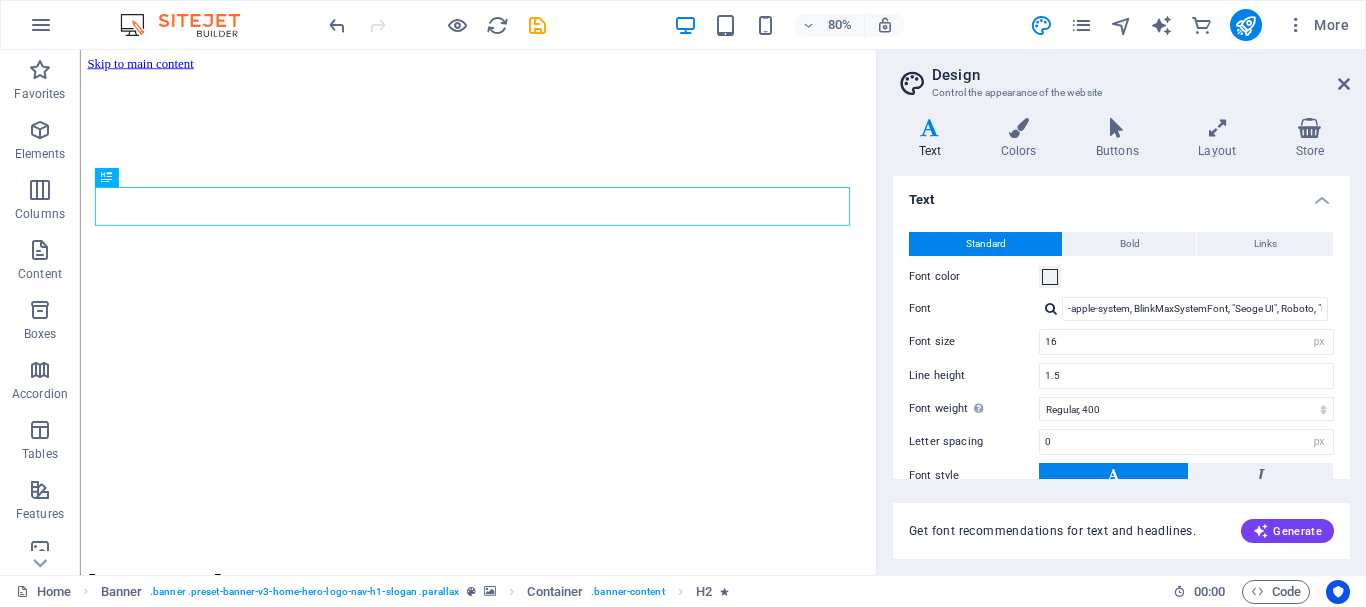 click at bounding box center (930, 128) 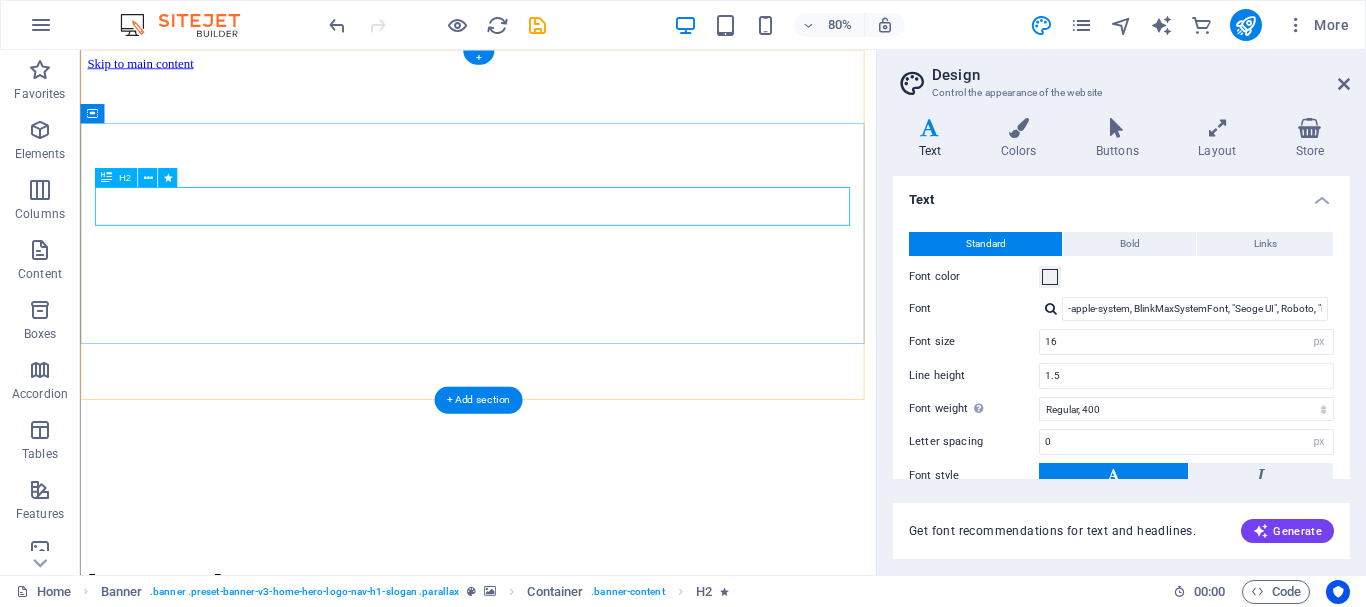 click on "Welcome to PM Legal Inc." at bounding box center [577, 2179] 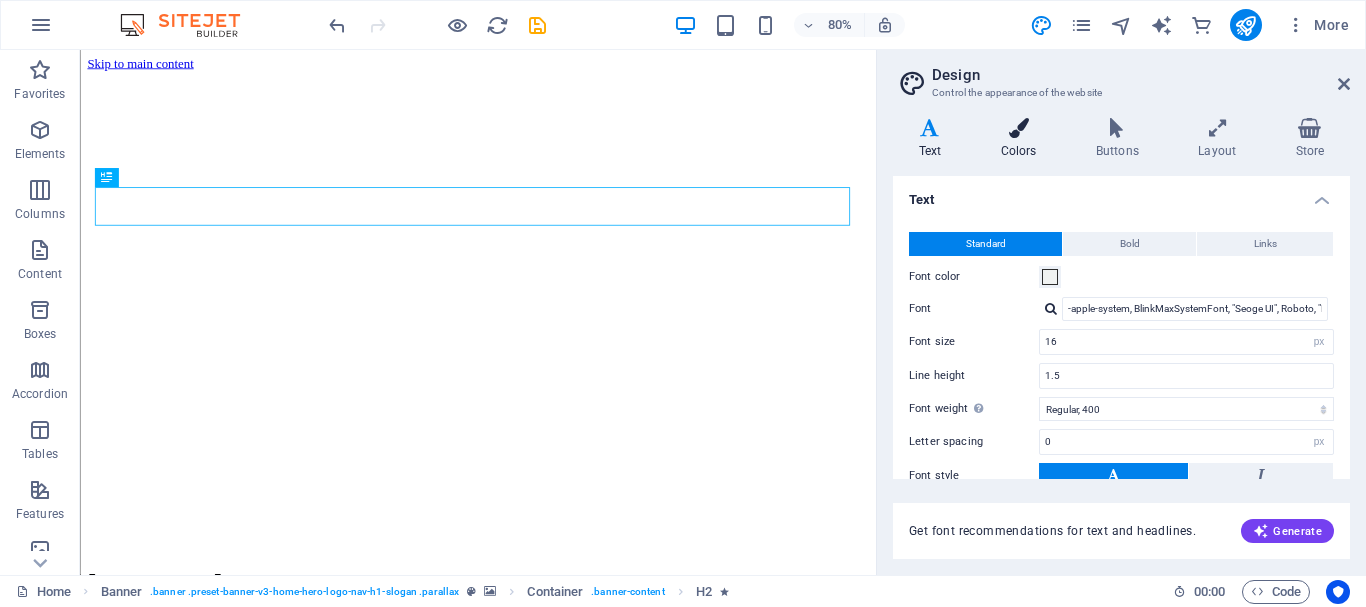 click at bounding box center [1018, 128] 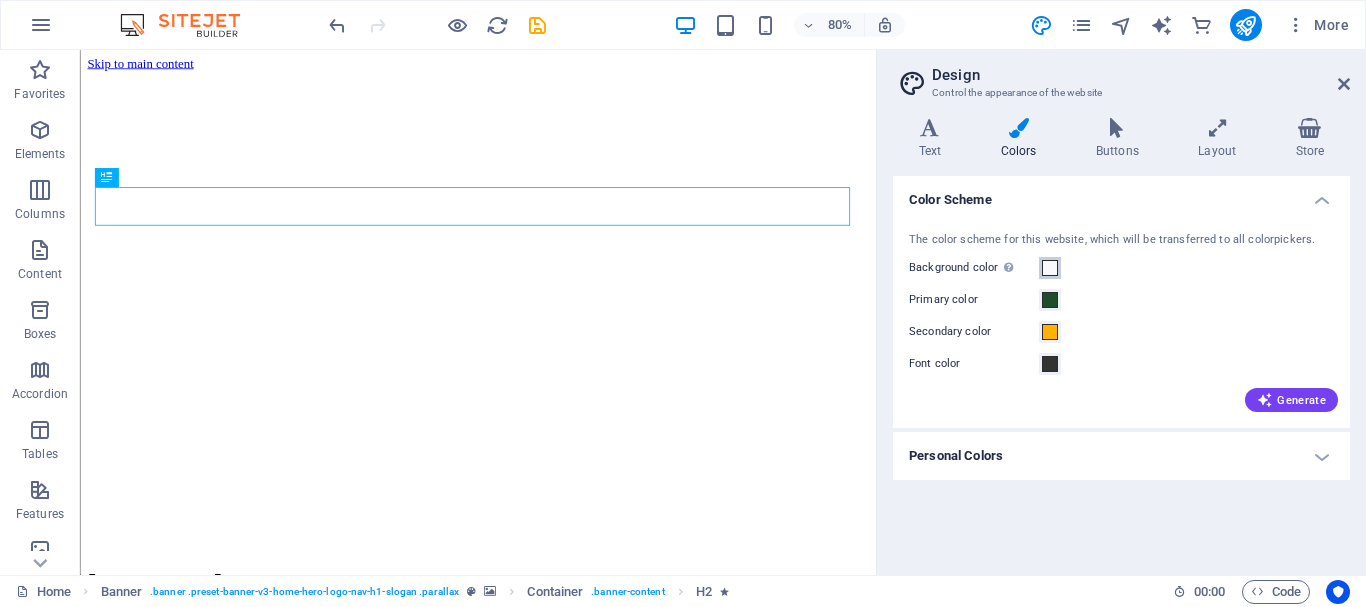 click at bounding box center (1050, 268) 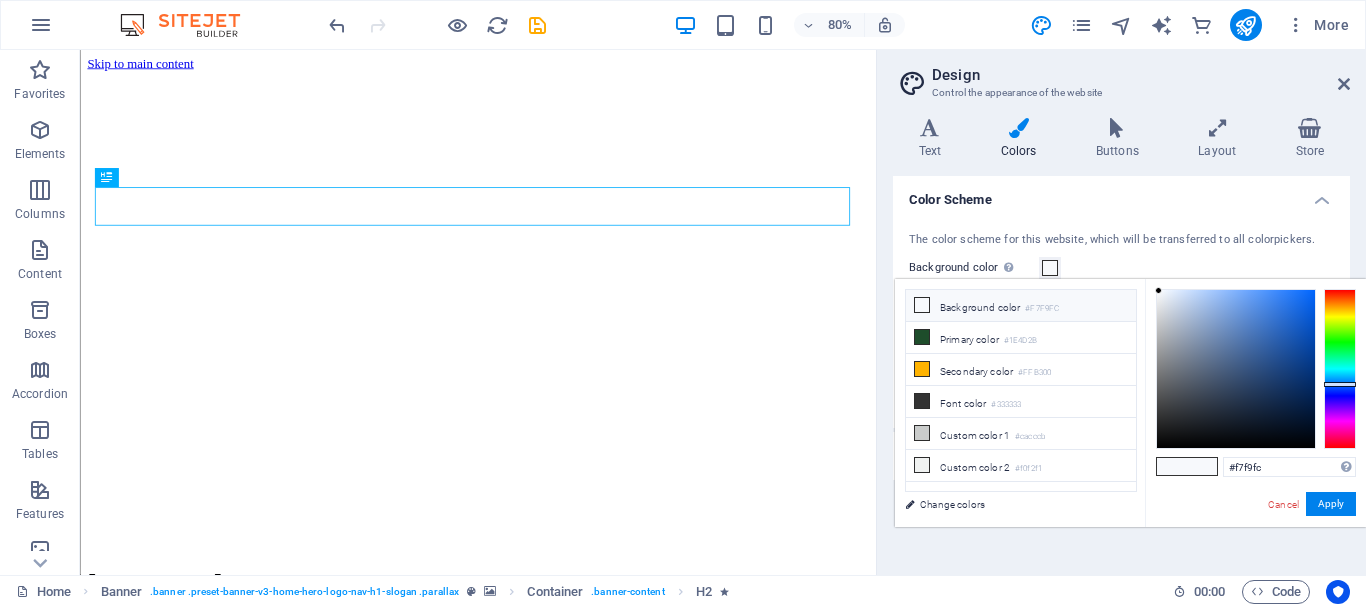 click at bounding box center [922, 305] 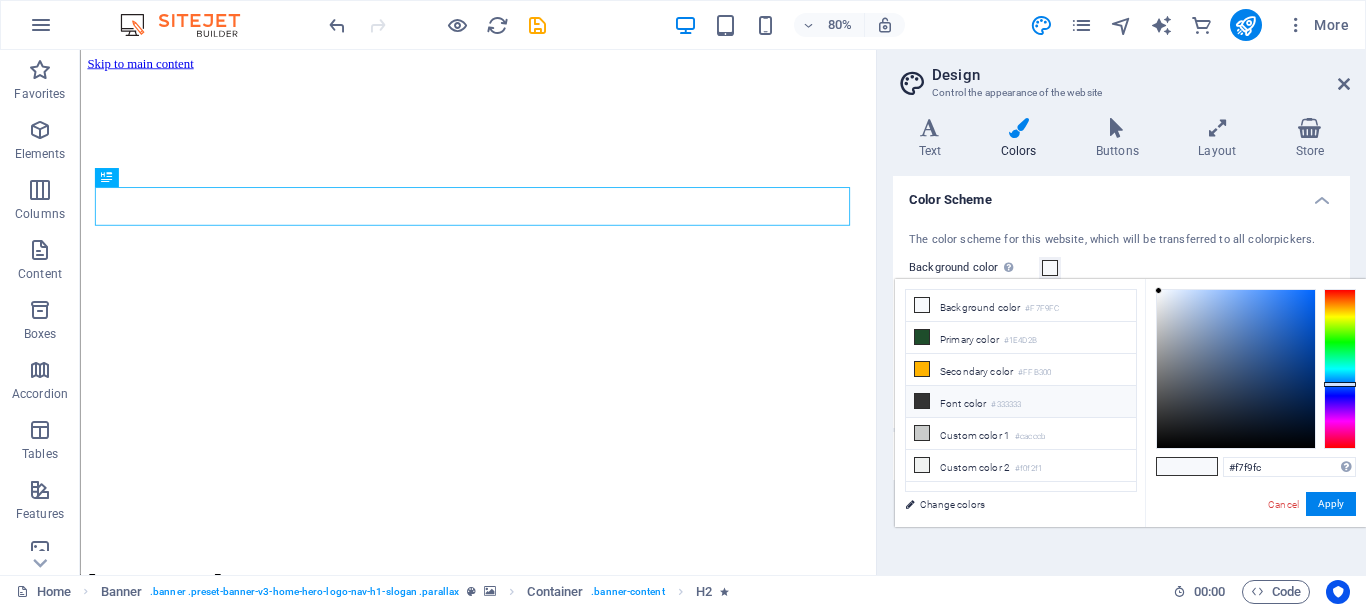 click on "Font color
#333333" at bounding box center (1021, 402) 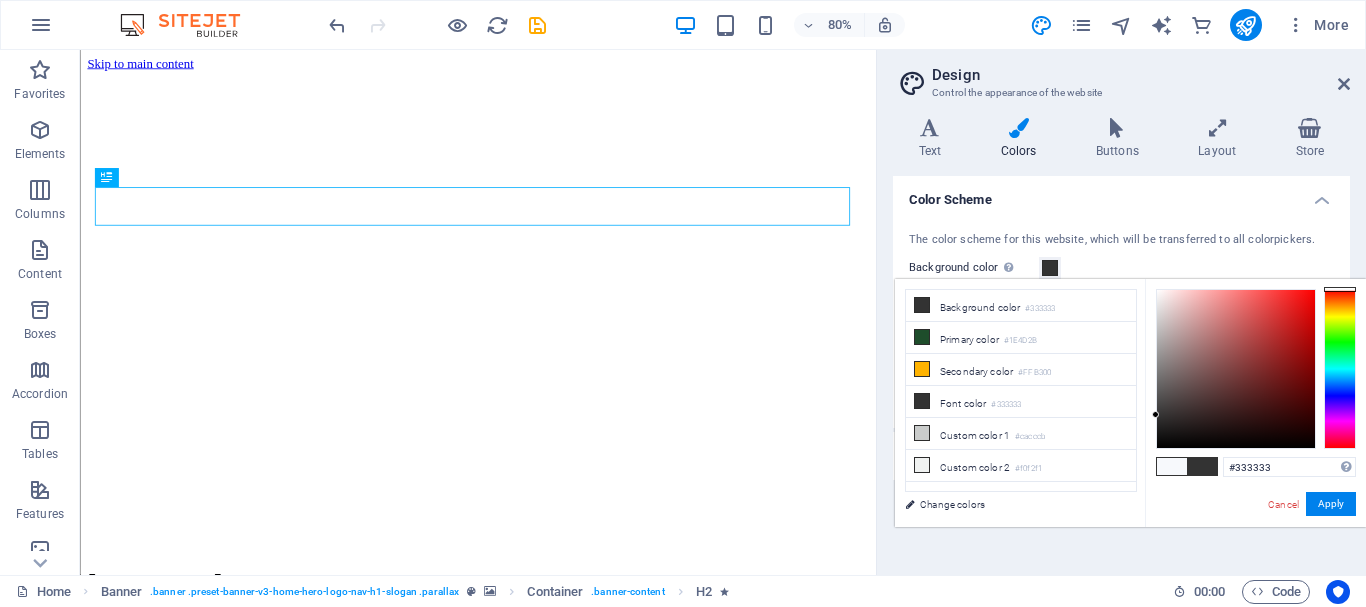 click at bounding box center [1340, 369] 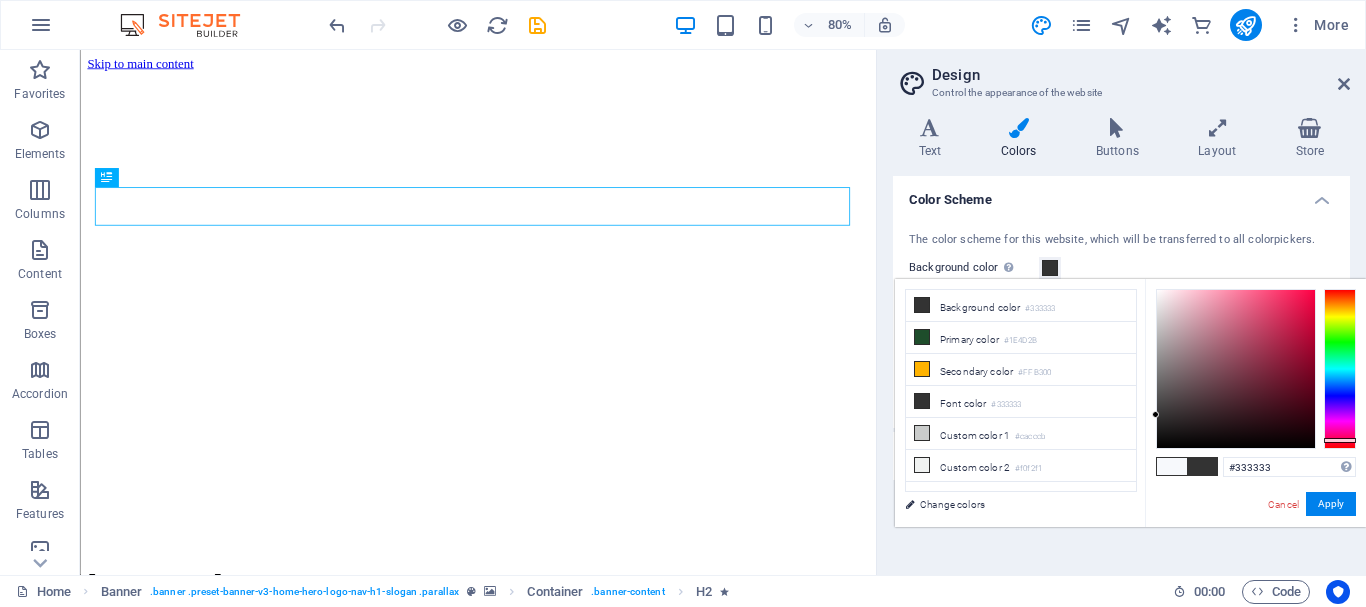 click at bounding box center [1340, 440] 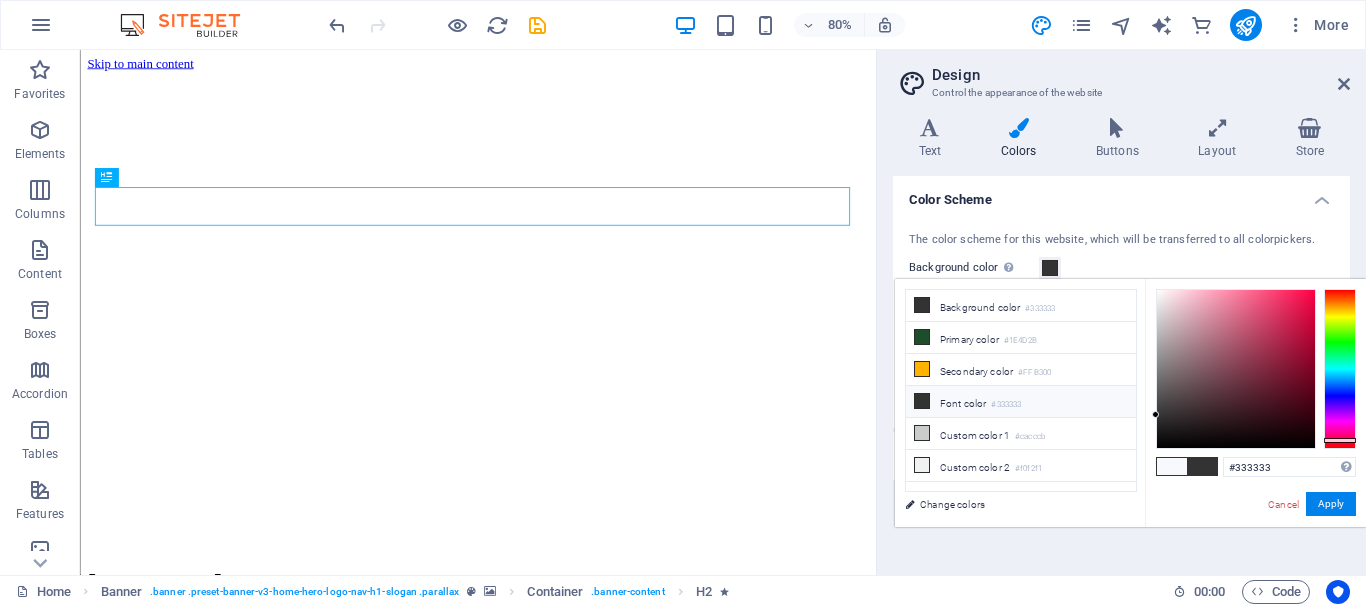 drag, startPoint x: 910, startPoint y: 395, endPoint x: 963, endPoint y: 399, distance: 53.15073 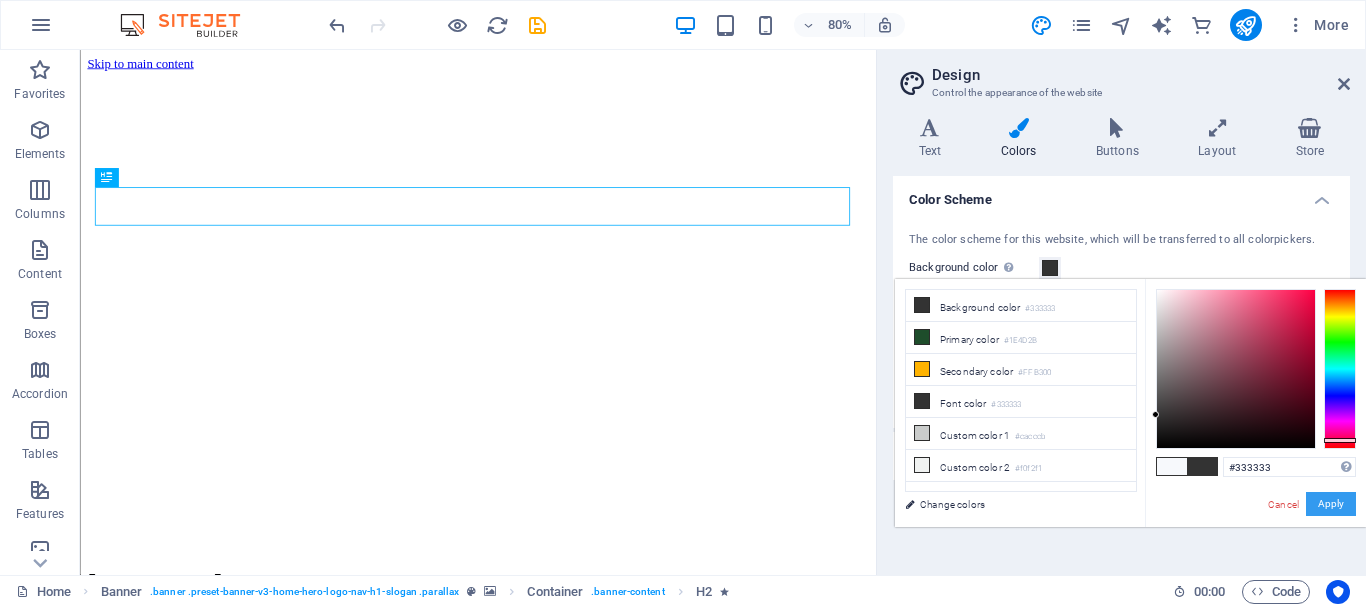 click on "Apply" at bounding box center (1331, 504) 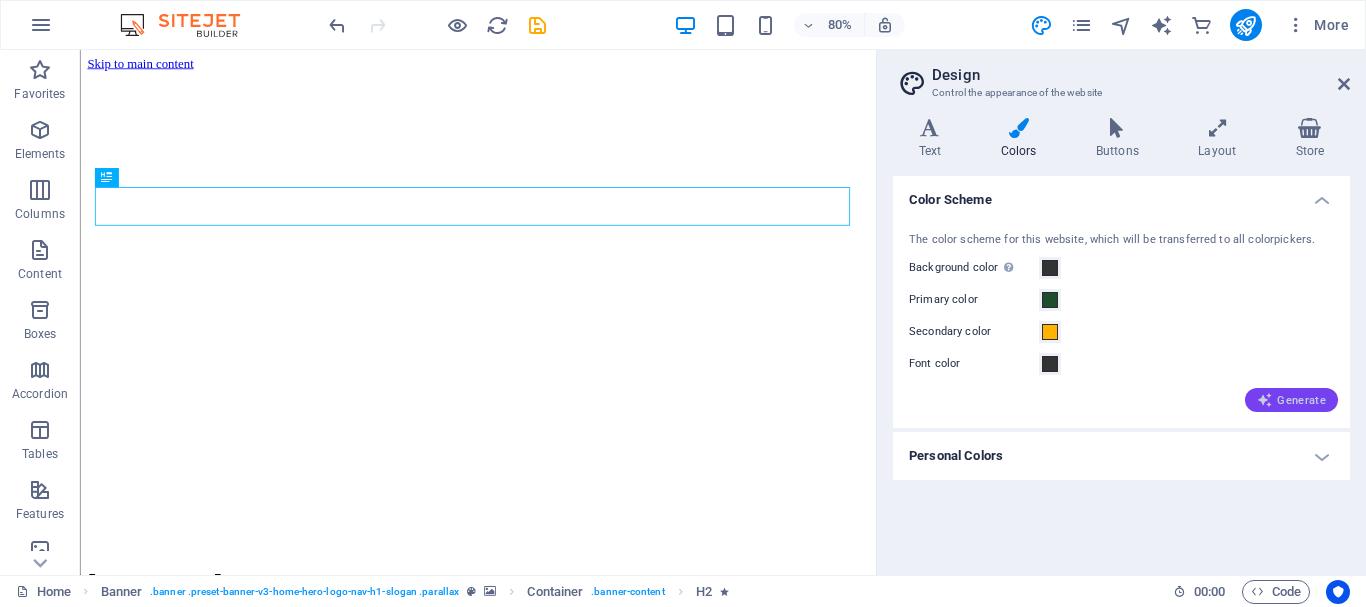 click at bounding box center (1265, 400) 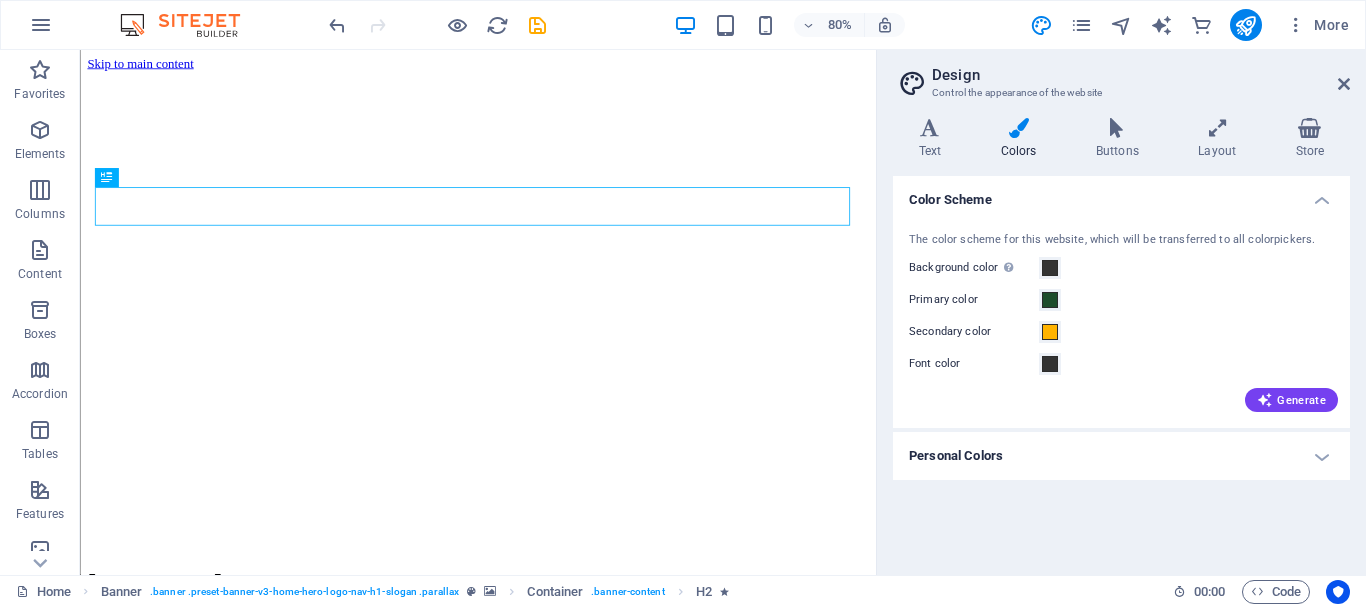 drag, startPoint x: 1055, startPoint y: 296, endPoint x: 1150, endPoint y: 307, distance: 95.63472 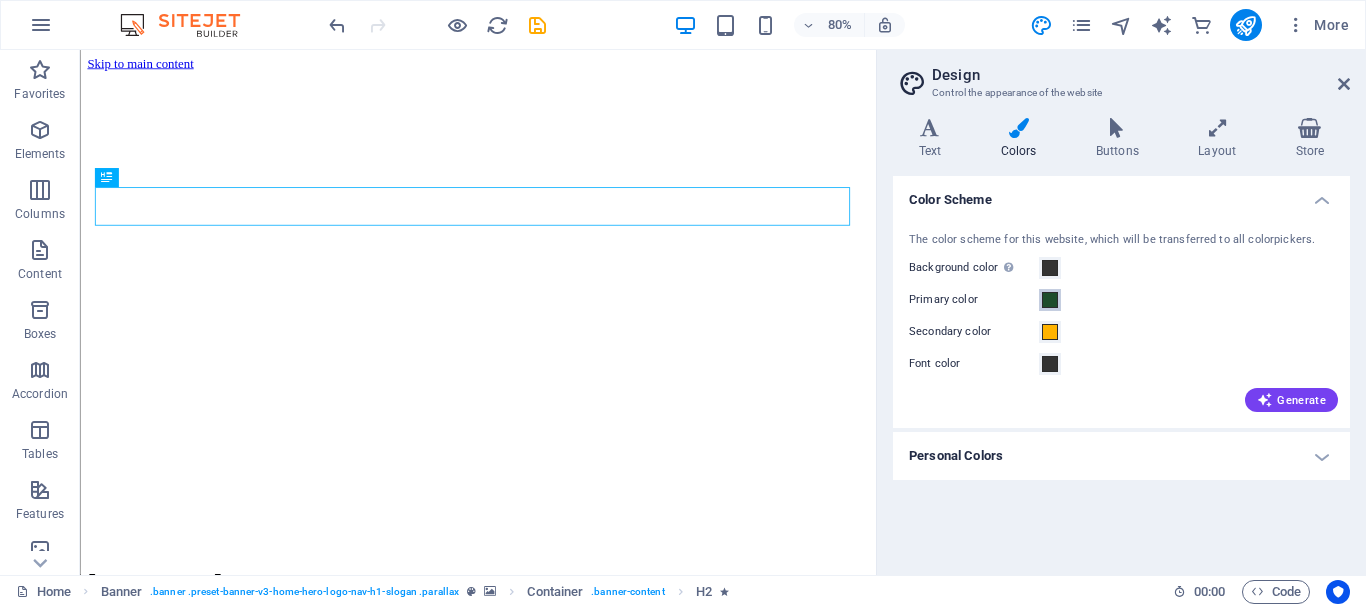 click on "Primary color" at bounding box center [1050, 300] 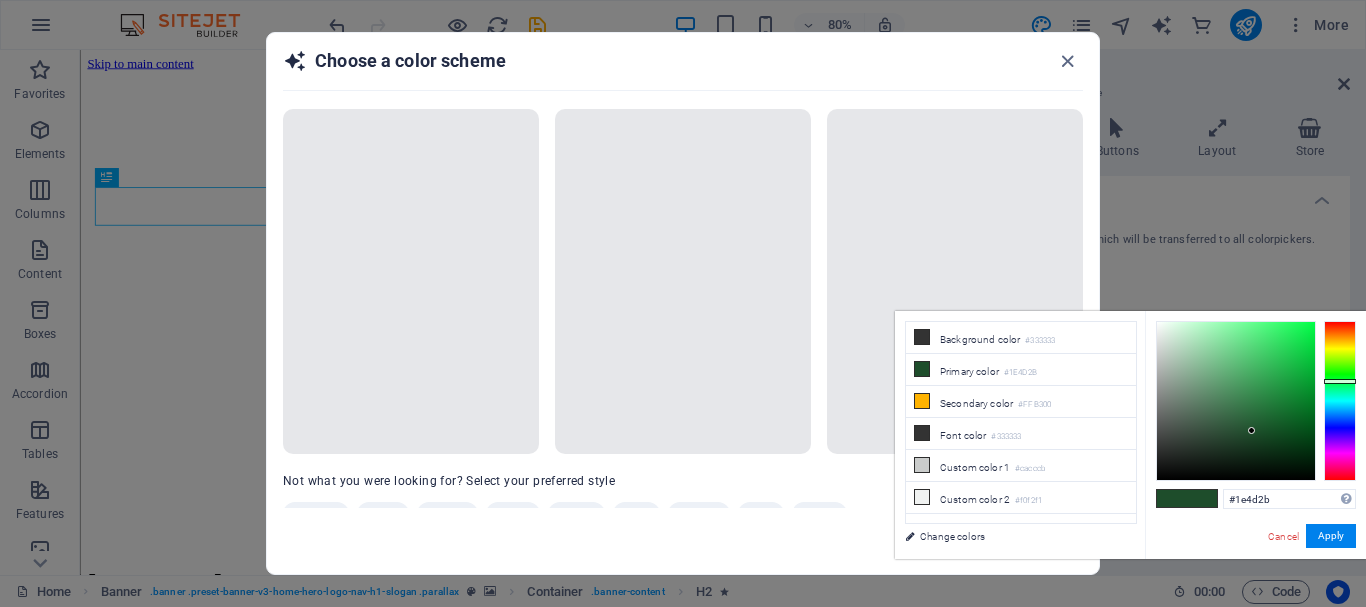 type on "#1e324d" 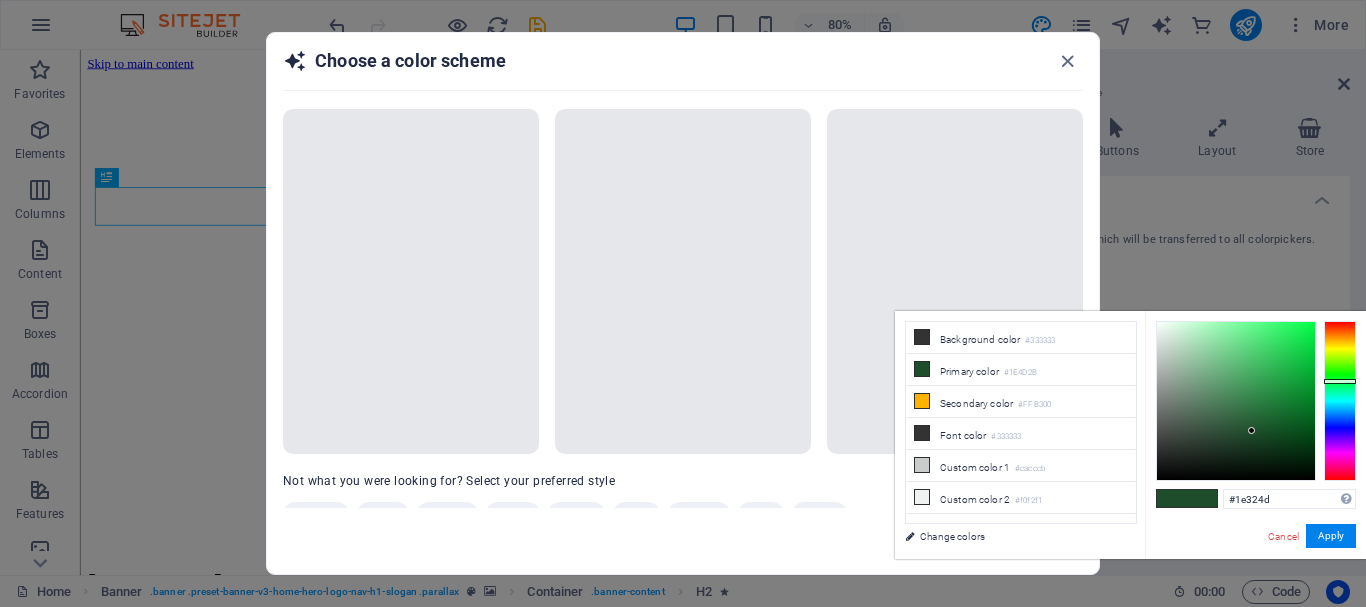 click at bounding box center [1340, 401] 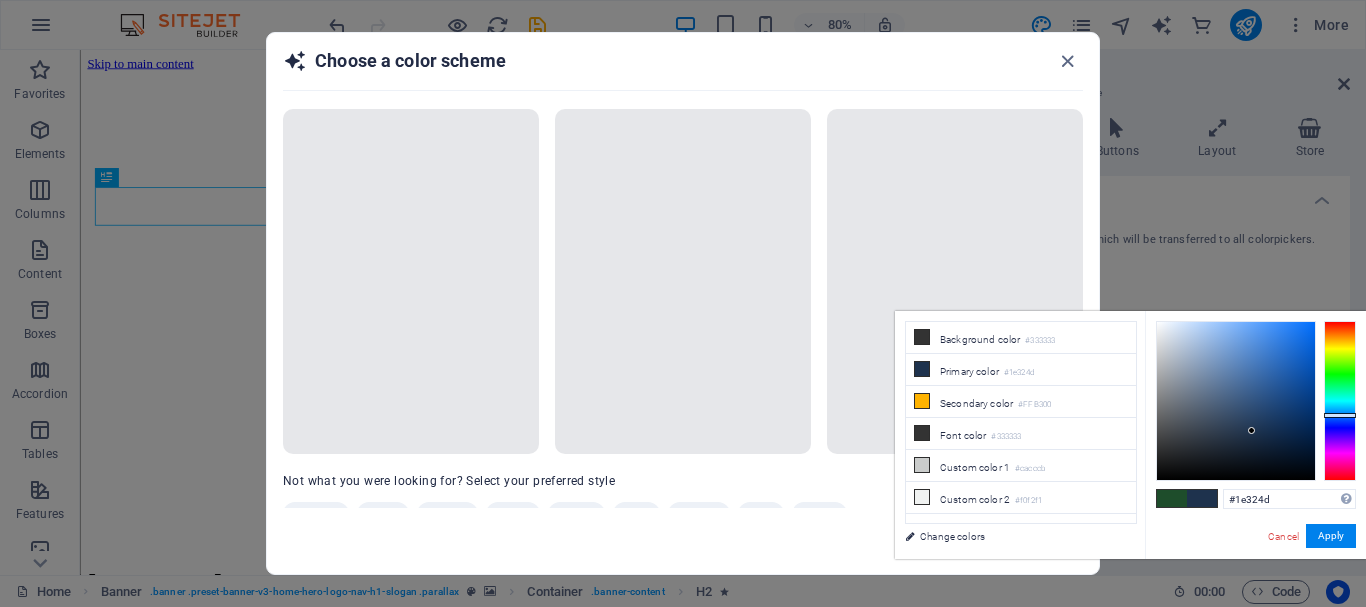 click on "Choose a color scheme Not what you were looking for? Select your preferred style Random Clean Vibrant Bright Pastel Dark Neutral Cool Warm Apply colors" at bounding box center (683, 303) 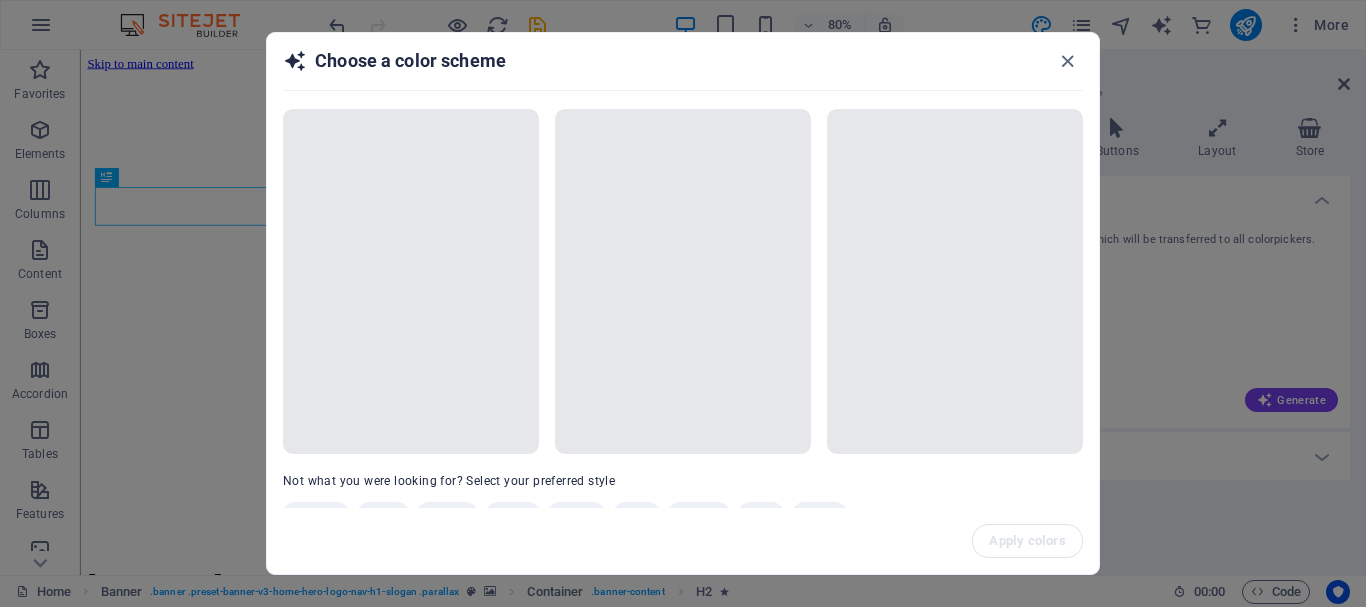 click at bounding box center (411, 281) 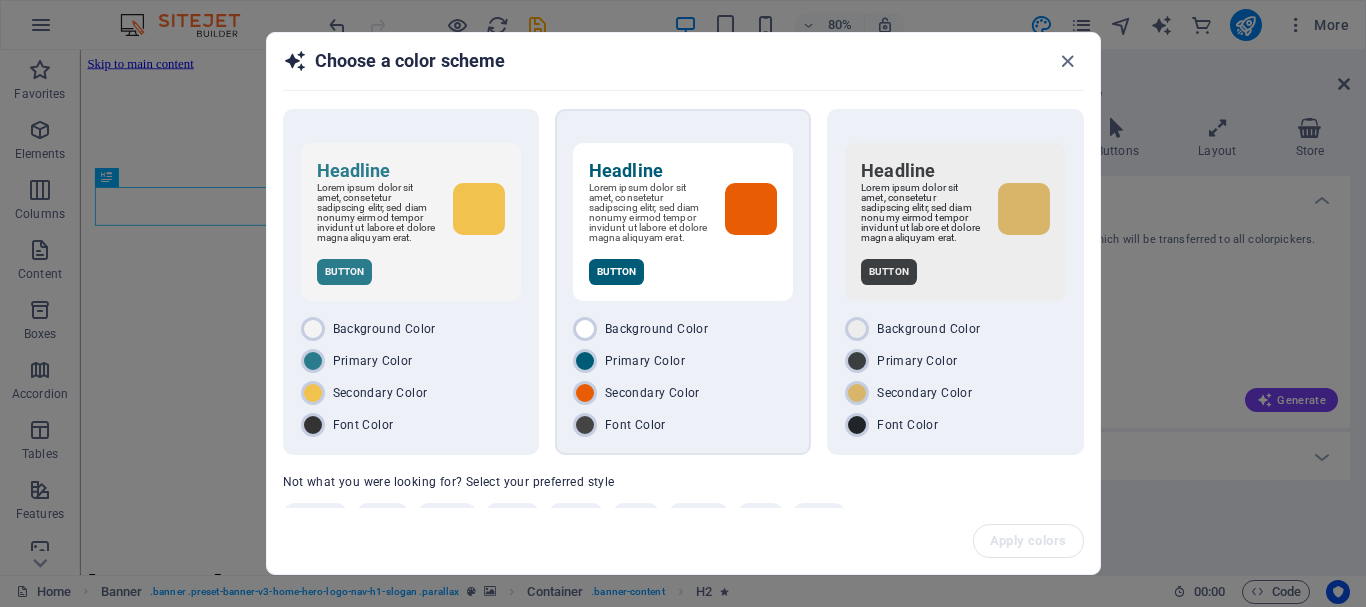 click at bounding box center [751, 209] 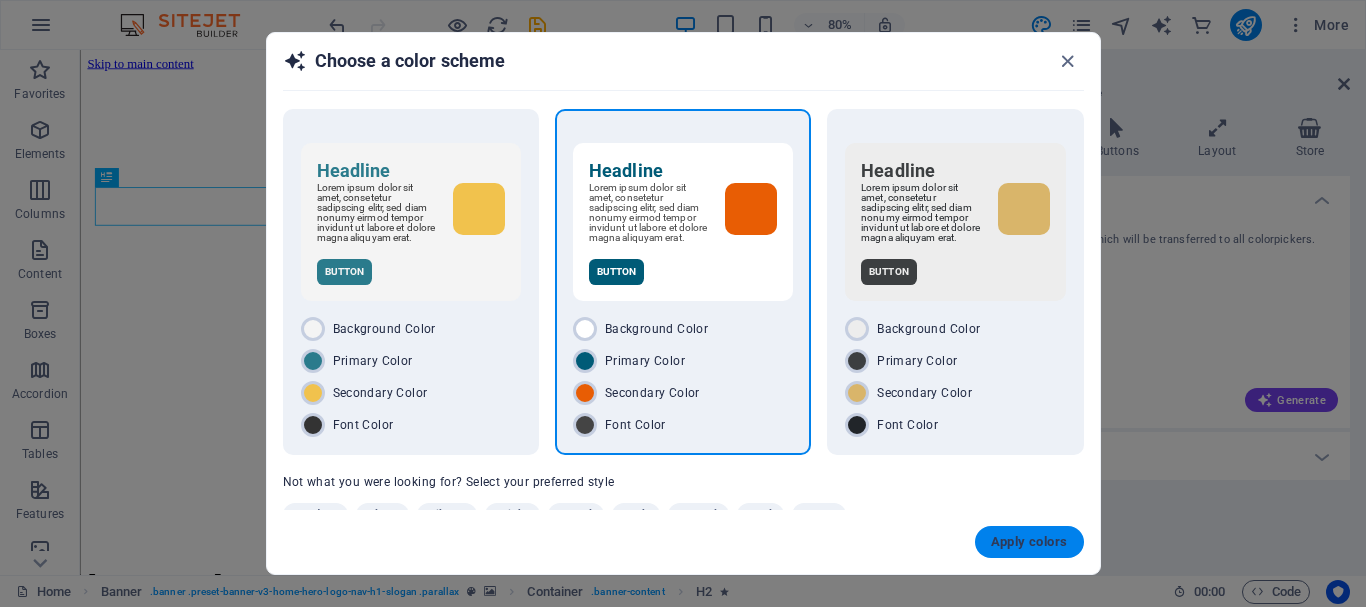 click on "Apply colors" at bounding box center [1029, 542] 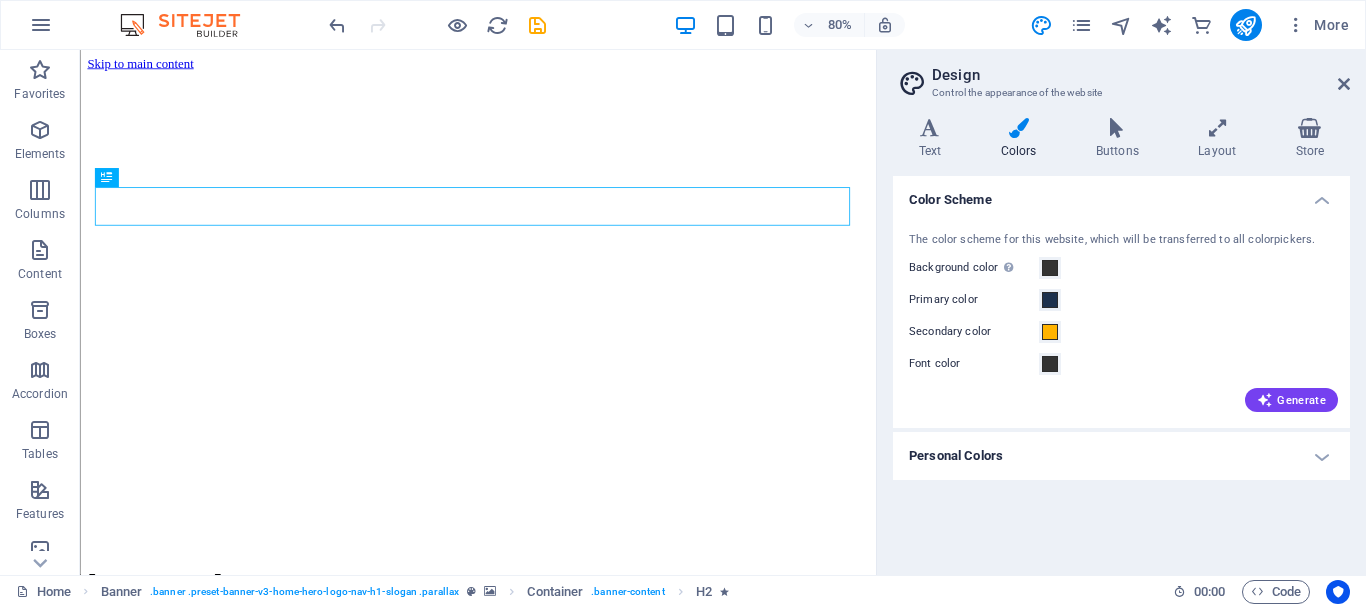 click on "Welcome to PM Legal Inc. Your Reliable Legal Partner on the Ground" at bounding box center (577, 2223) 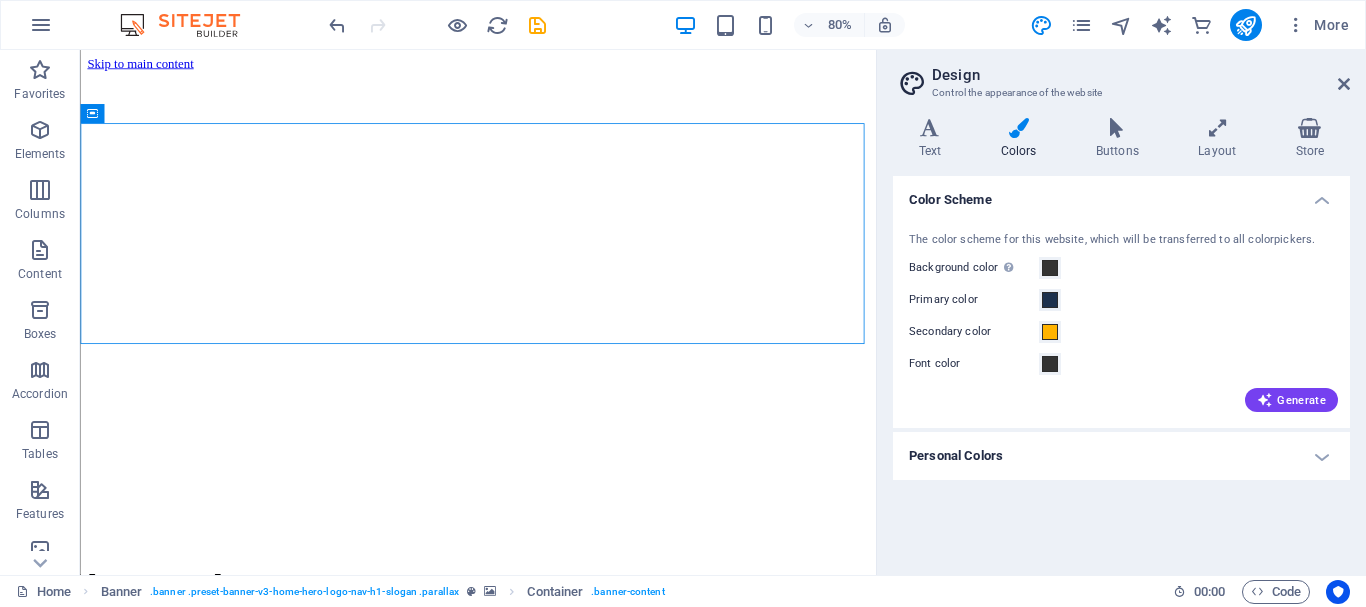 click on "Personal Colors" at bounding box center [1121, 456] 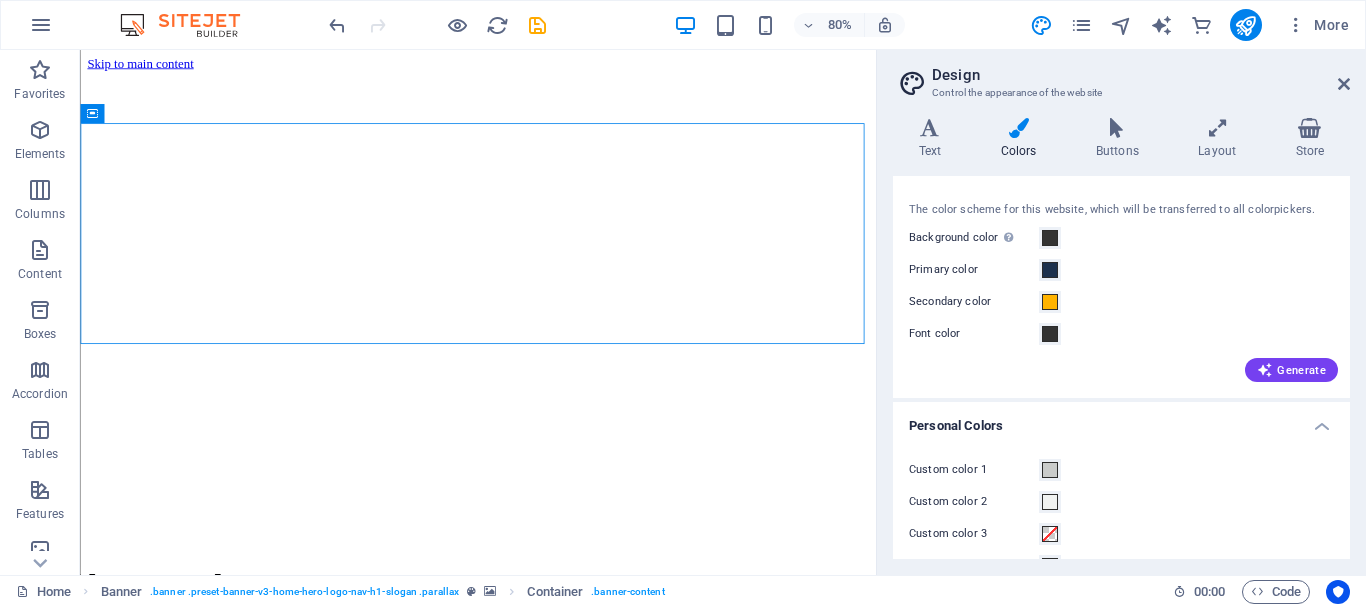 scroll, scrollTop: 0, scrollLeft: 0, axis: both 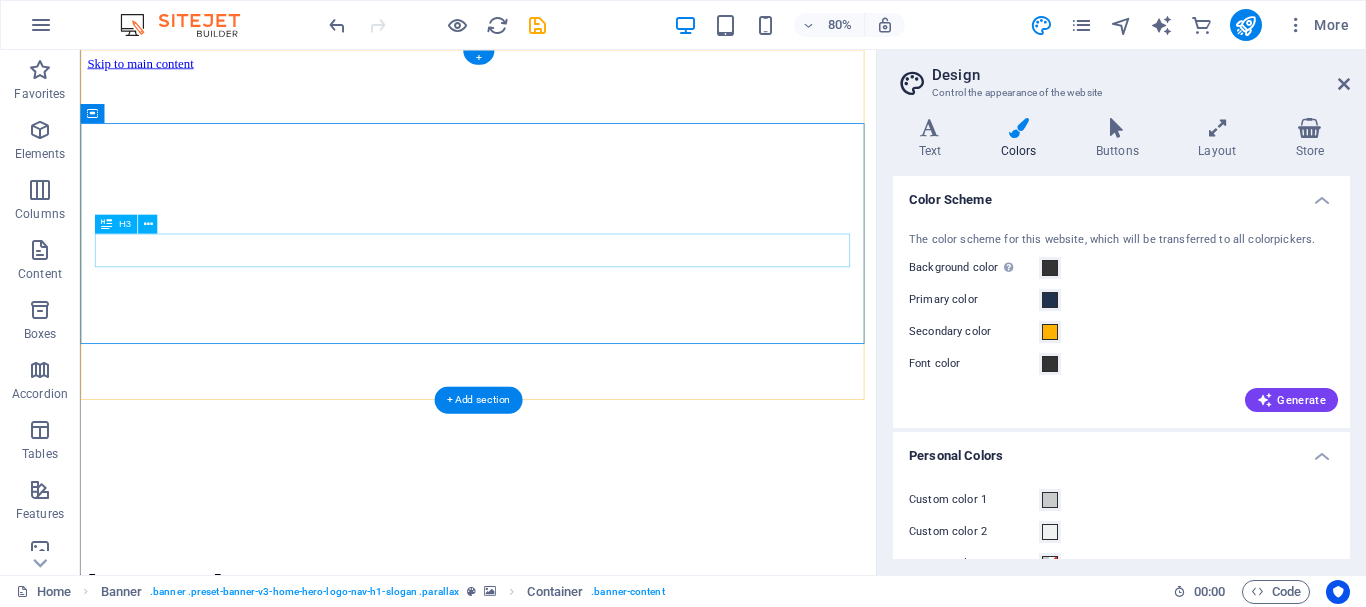 click on "Your Reliable Legal Partner on the Ground" at bounding box center (577, 2253) 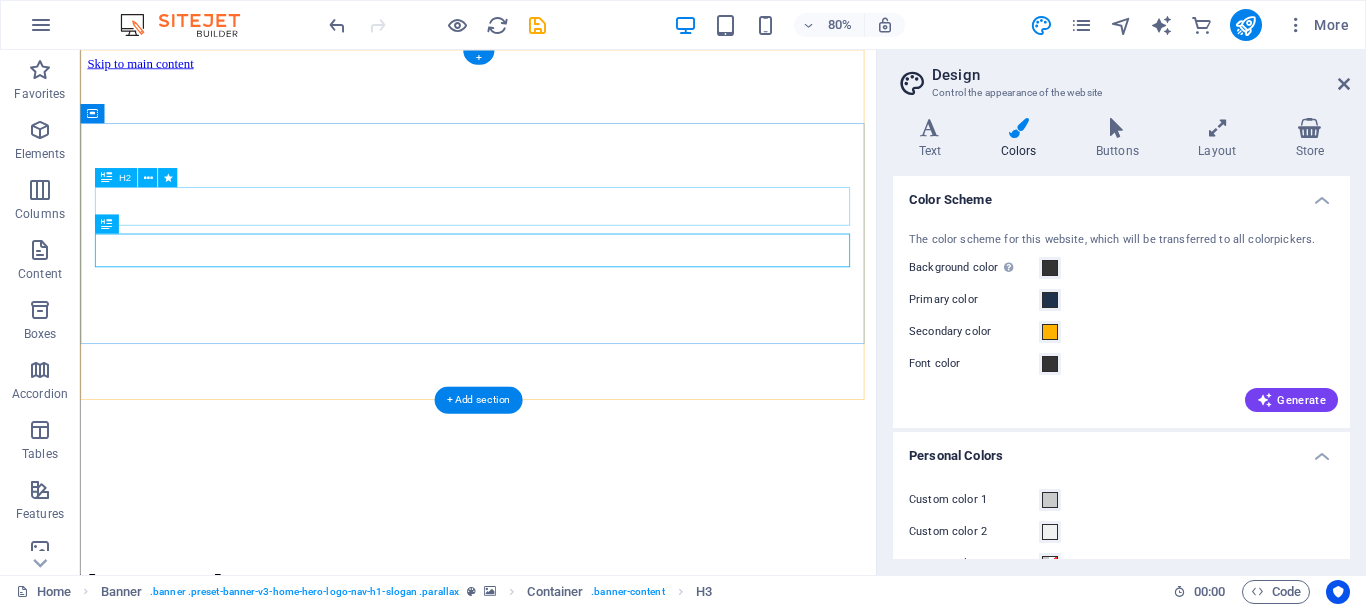 click on "Welcome to PM Legal Inc." at bounding box center [577, 2179] 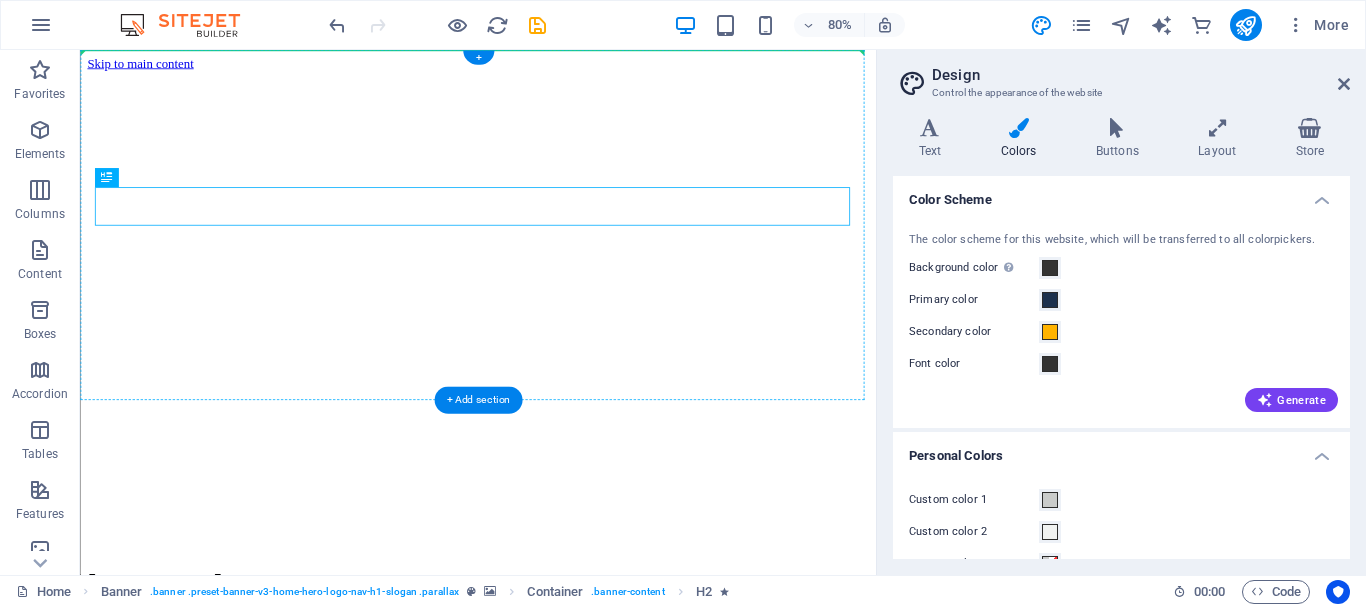 drag, startPoint x: 120, startPoint y: 227, endPoint x: 168, endPoint y: 220, distance: 48.507732 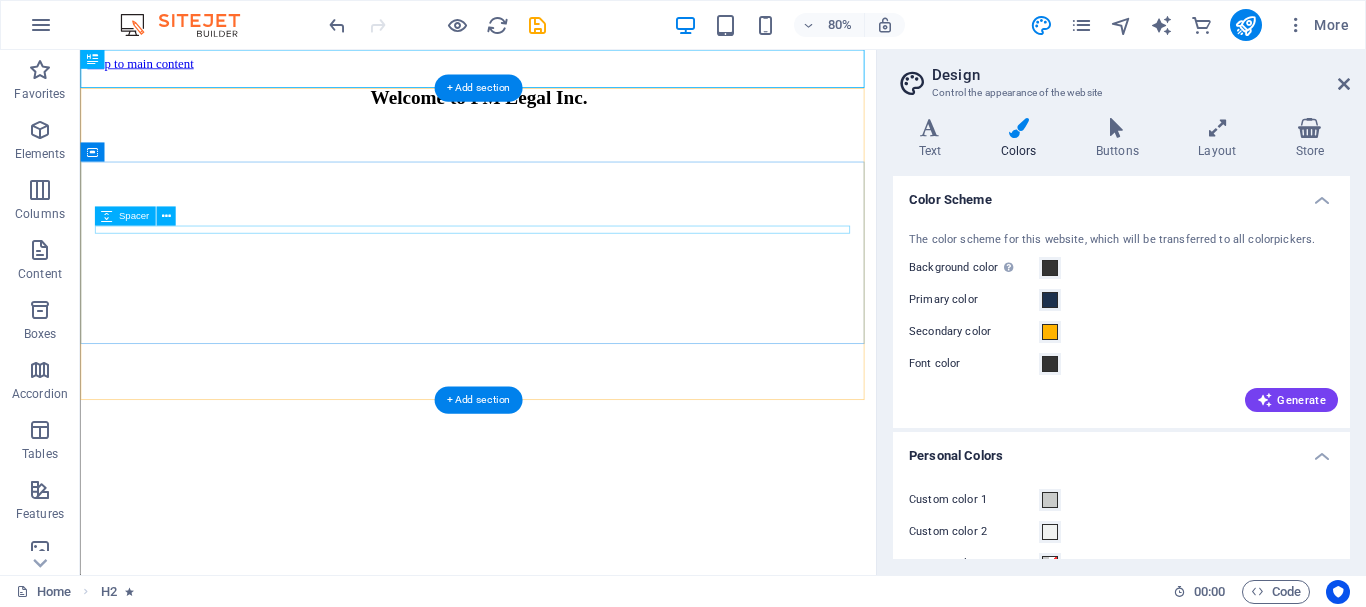 click at bounding box center [577, 2206] 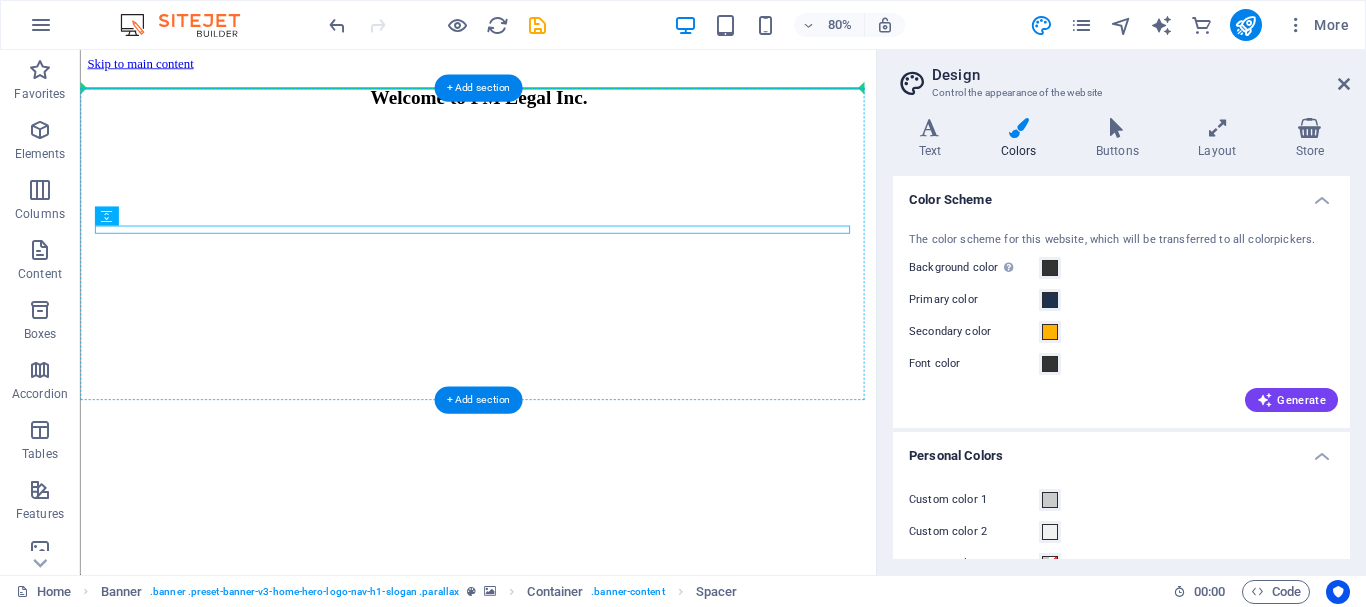 drag, startPoint x: 187, startPoint y: 267, endPoint x: 115, endPoint y: 188, distance: 106.887794 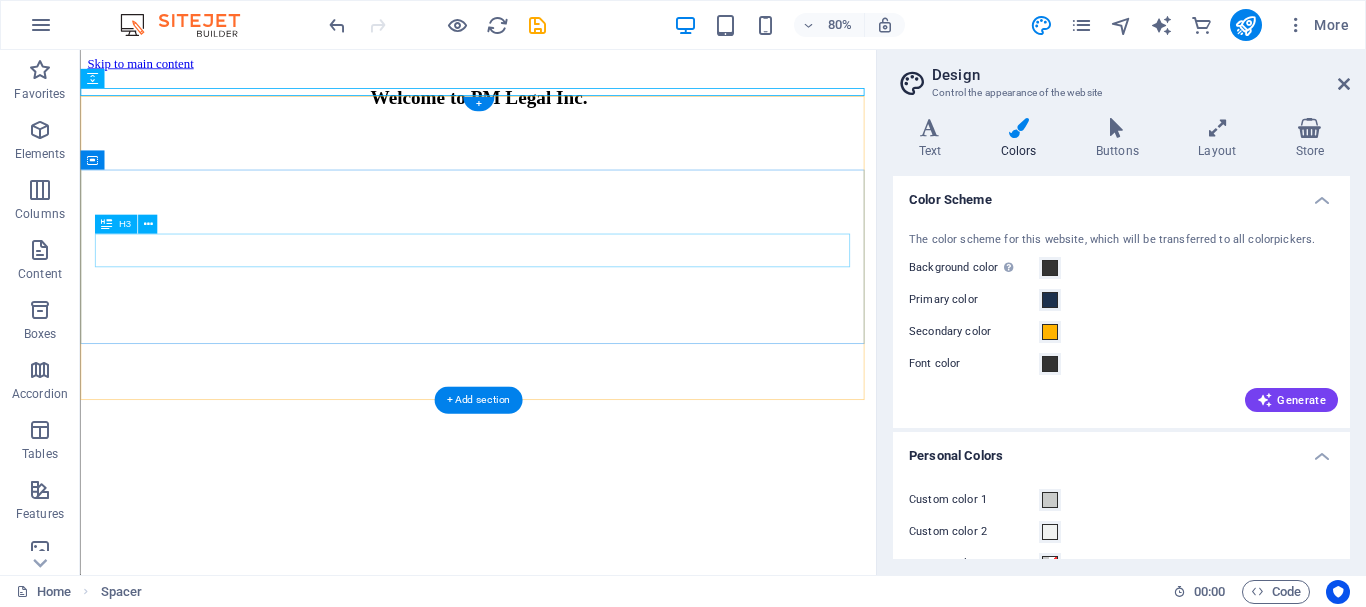 click on "Your Reliable Legal Partner on the Ground" at bounding box center [577, 2238] 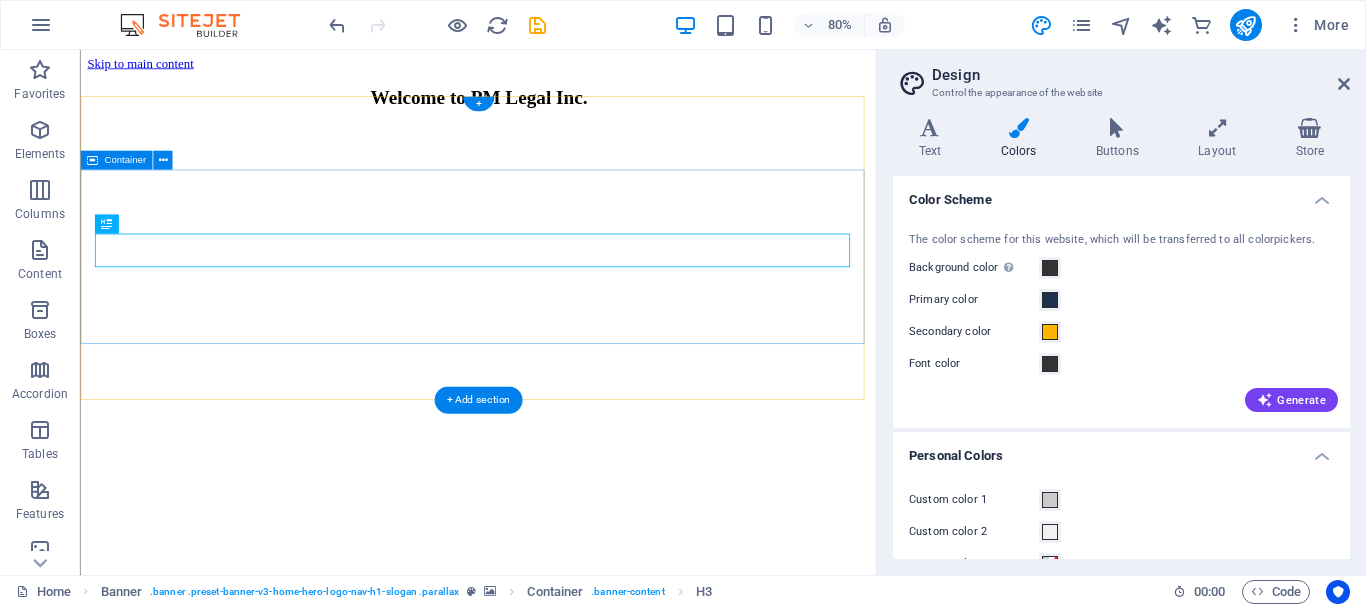 click on "Your Reliable Legal Partner on the Ground" at bounding box center (577, 2245) 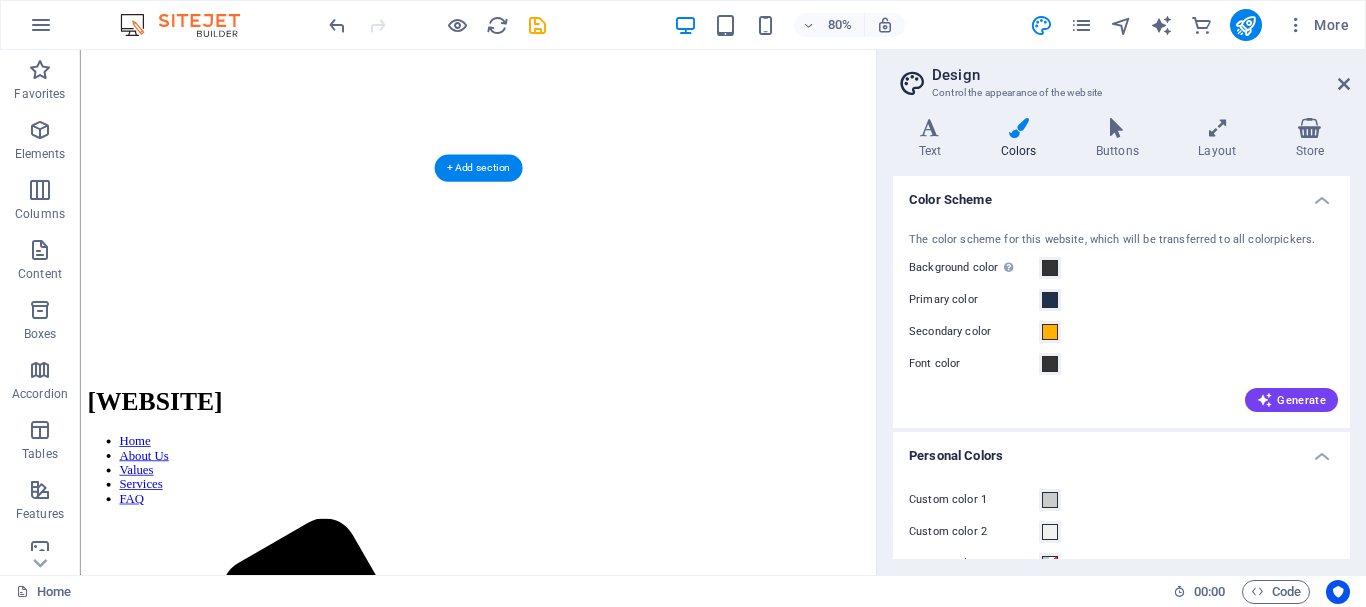 scroll, scrollTop: 0, scrollLeft: 0, axis: both 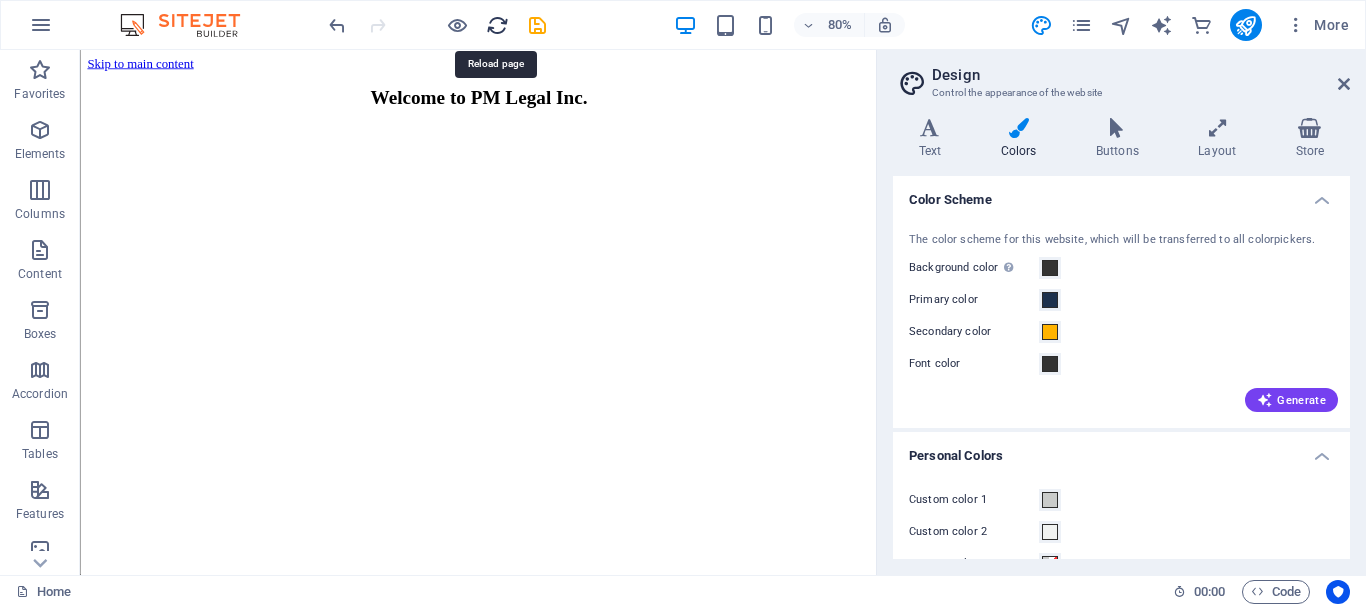 click at bounding box center (497, 25) 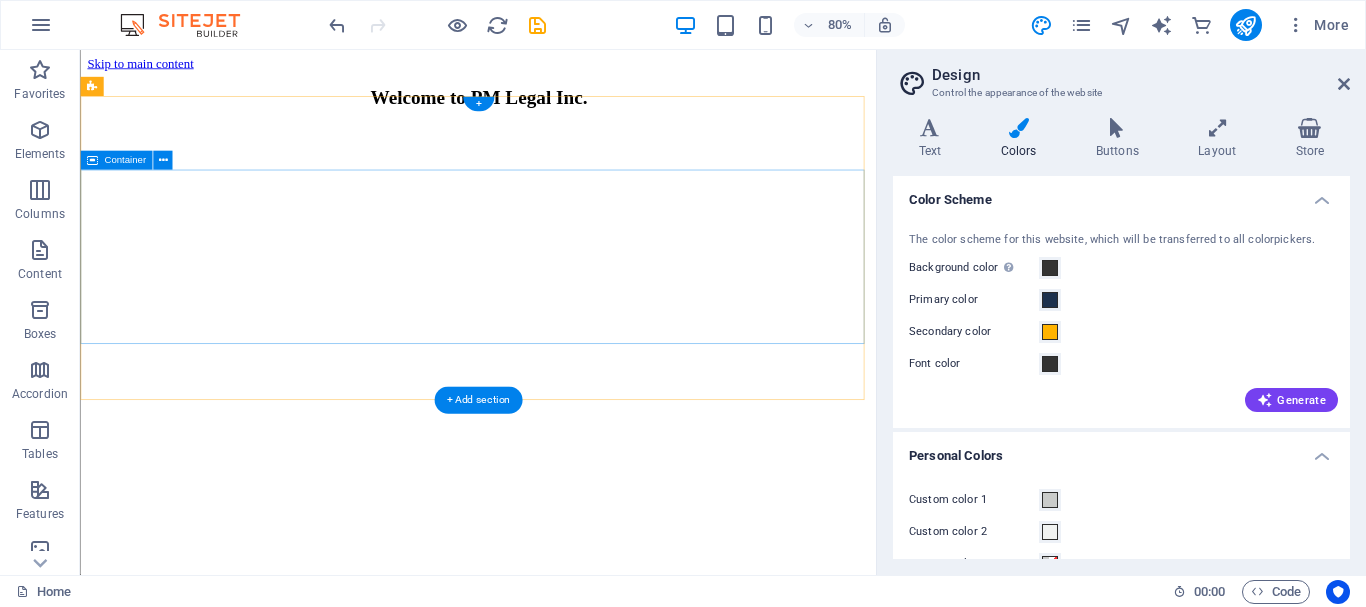 click on "Your Reliable Legal Partner on the Ground" at bounding box center (577, 2245) 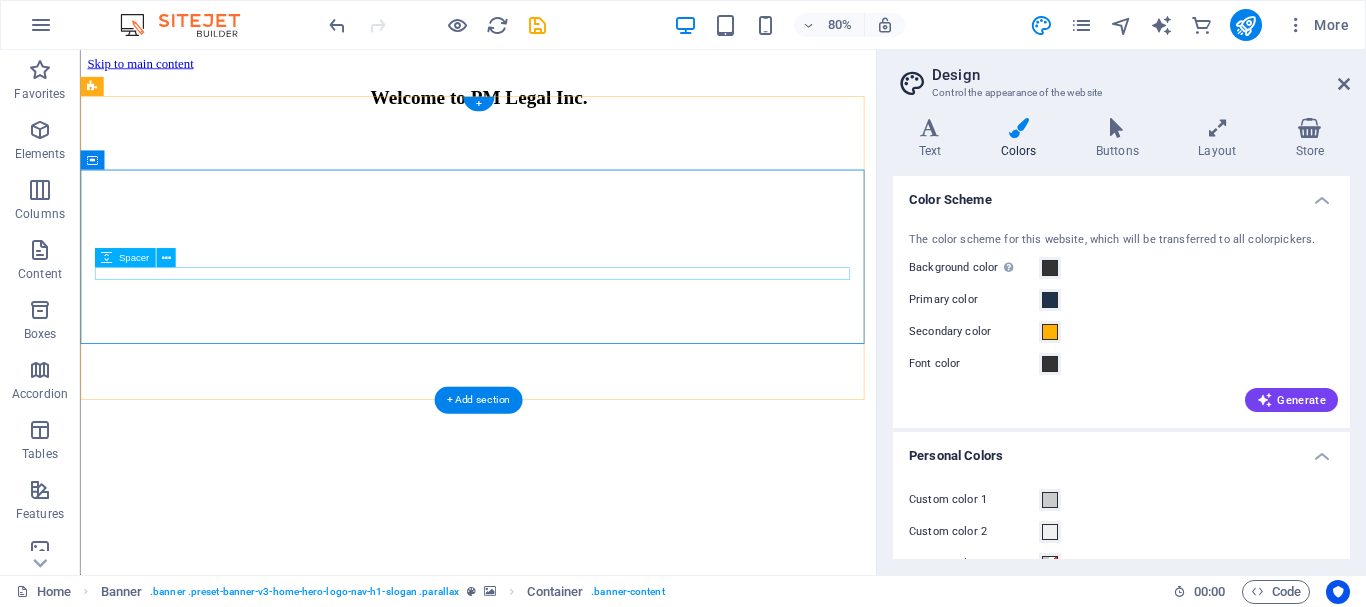 click at bounding box center [577, 2276] 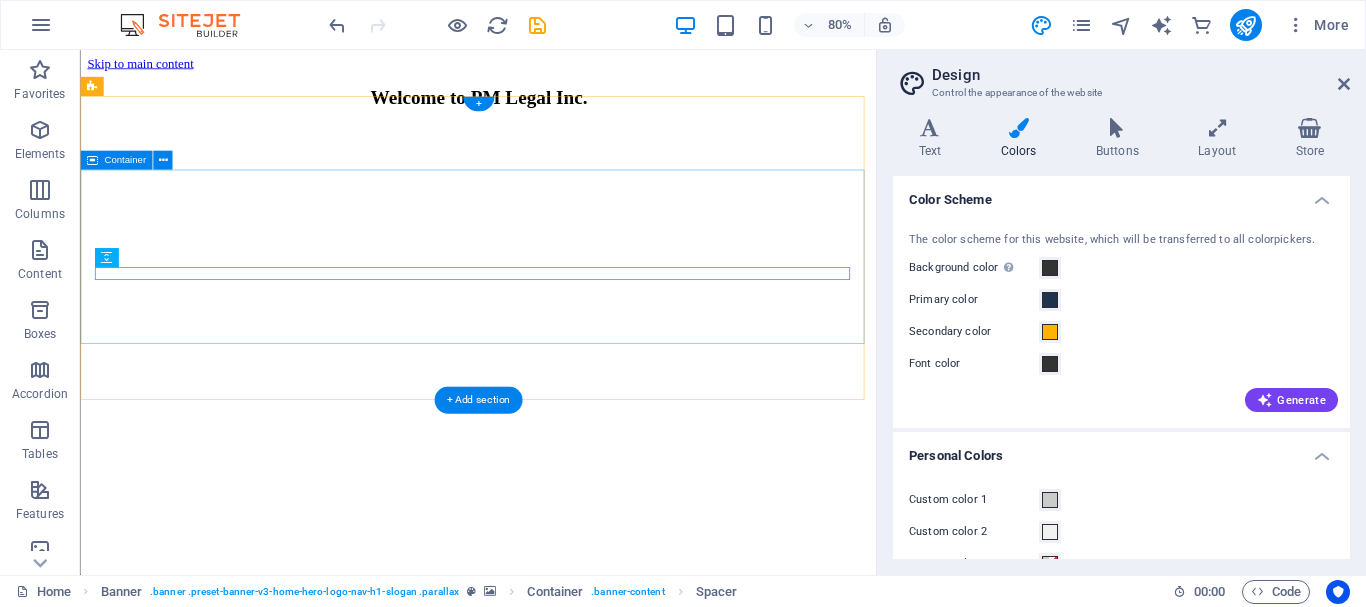 click on "Your Reliable Legal Partner on the Ground" at bounding box center [577, 2245] 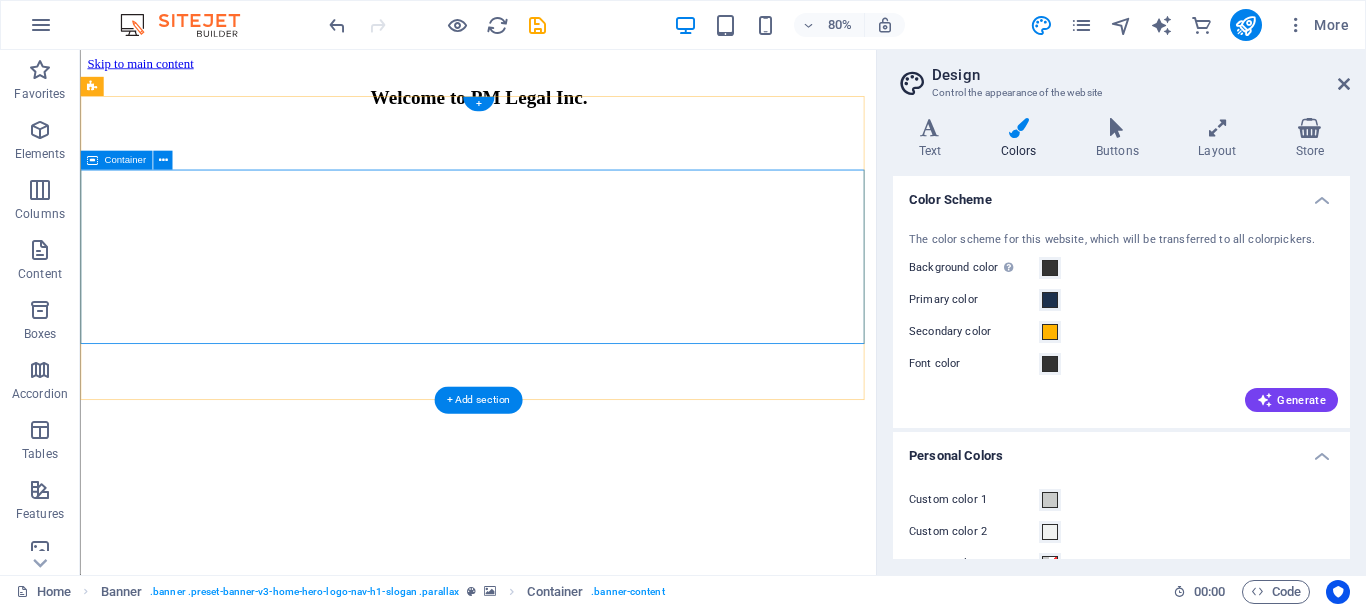 click on "Your Reliable Legal Partner on the Ground" at bounding box center [577, 2245] 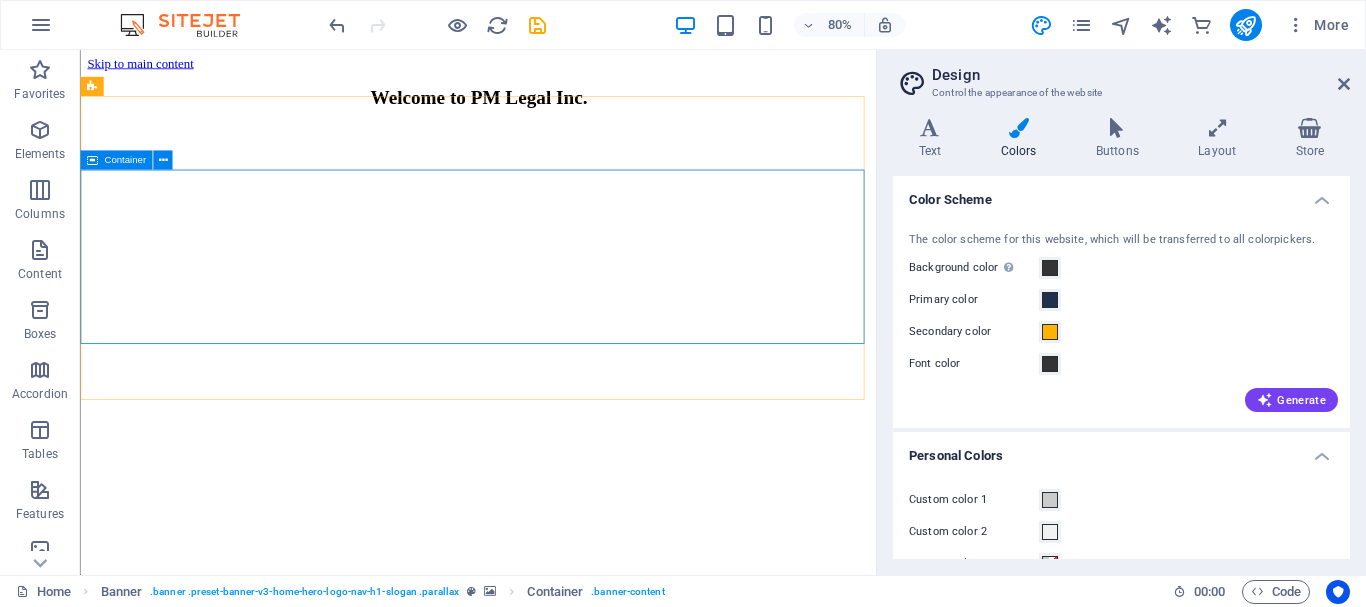 click on "Container" at bounding box center (125, 161) 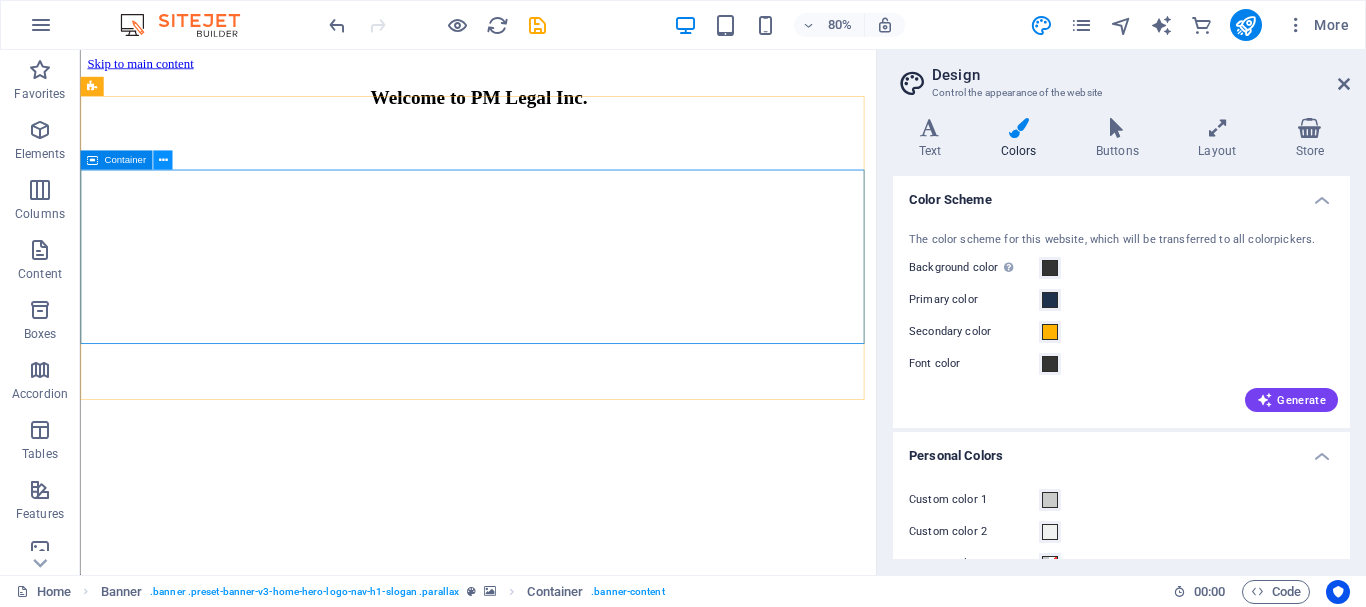 click at bounding box center (162, 160) 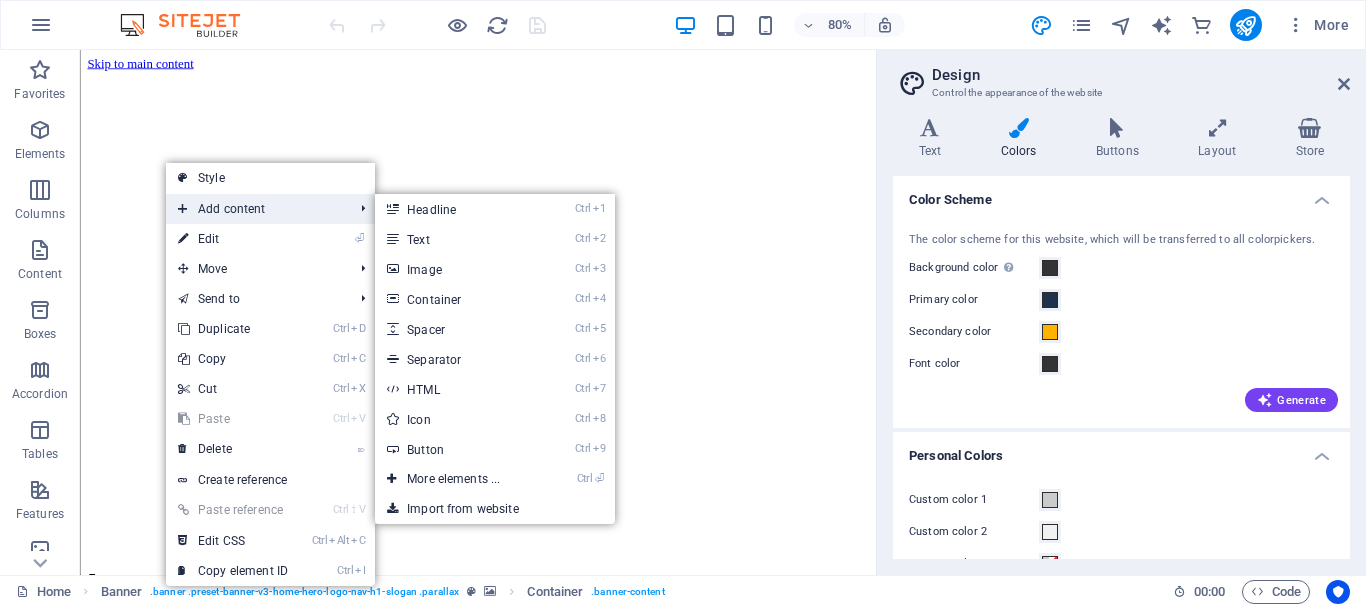 scroll, scrollTop: 0, scrollLeft: 0, axis: both 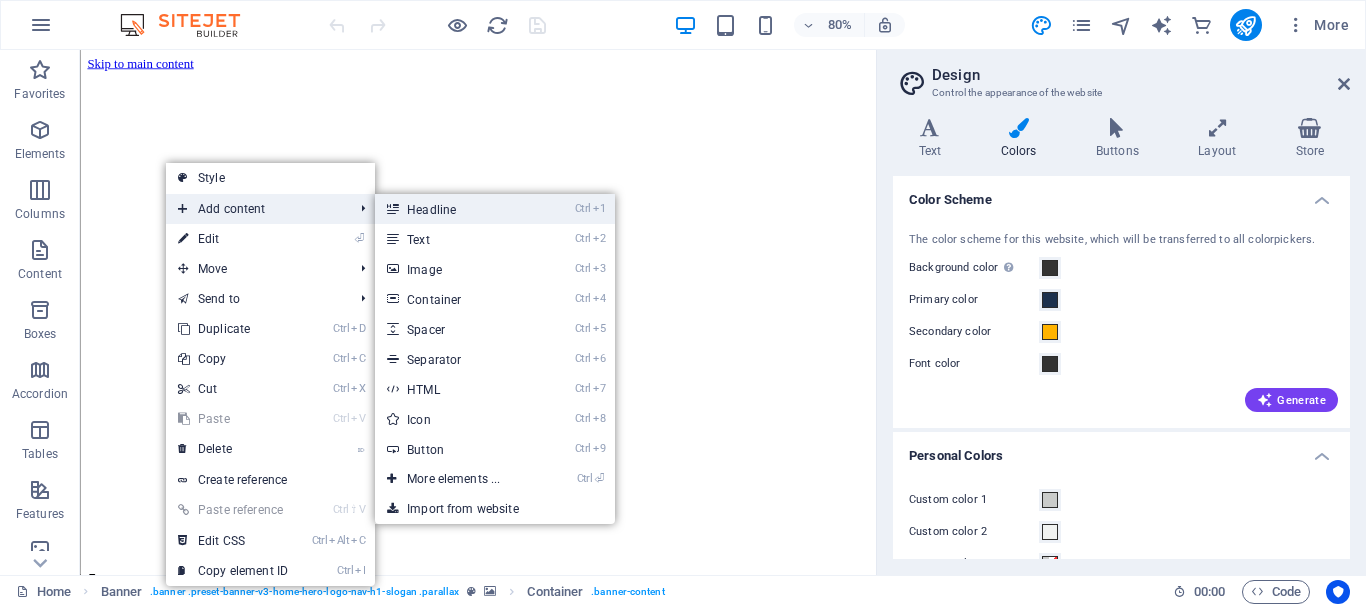 click on "Ctrl 1  Headline" at bounding box center [457, 209] 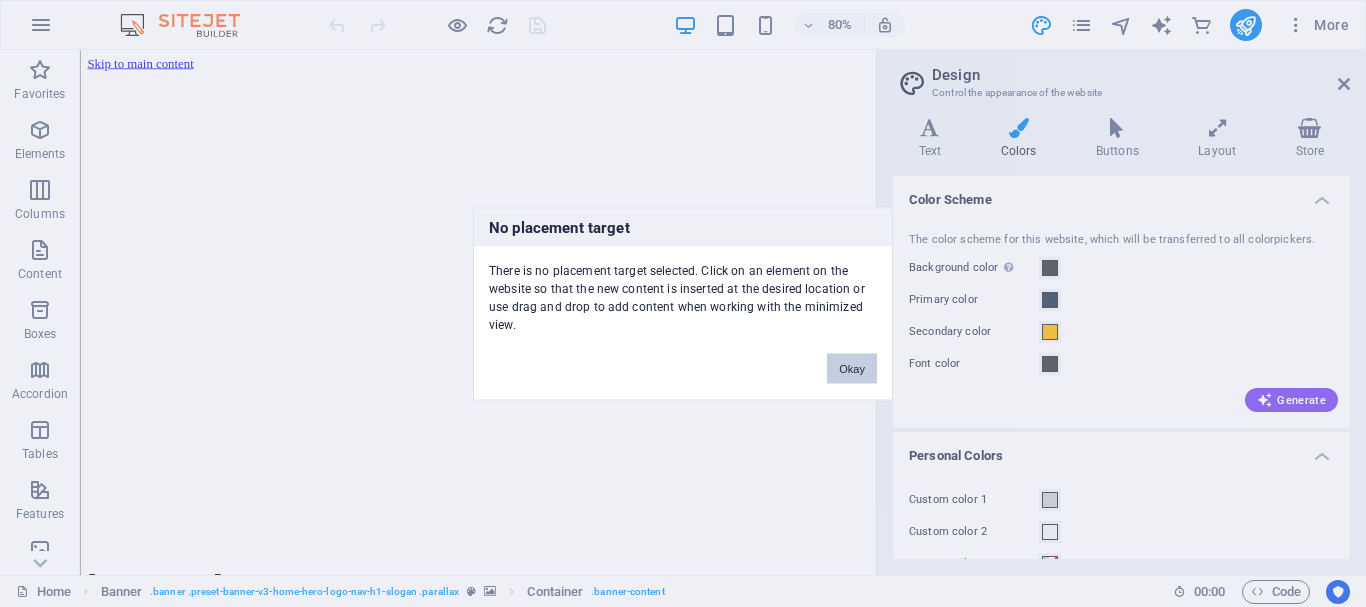 click on "Okay" at bounding box center [852, 368] 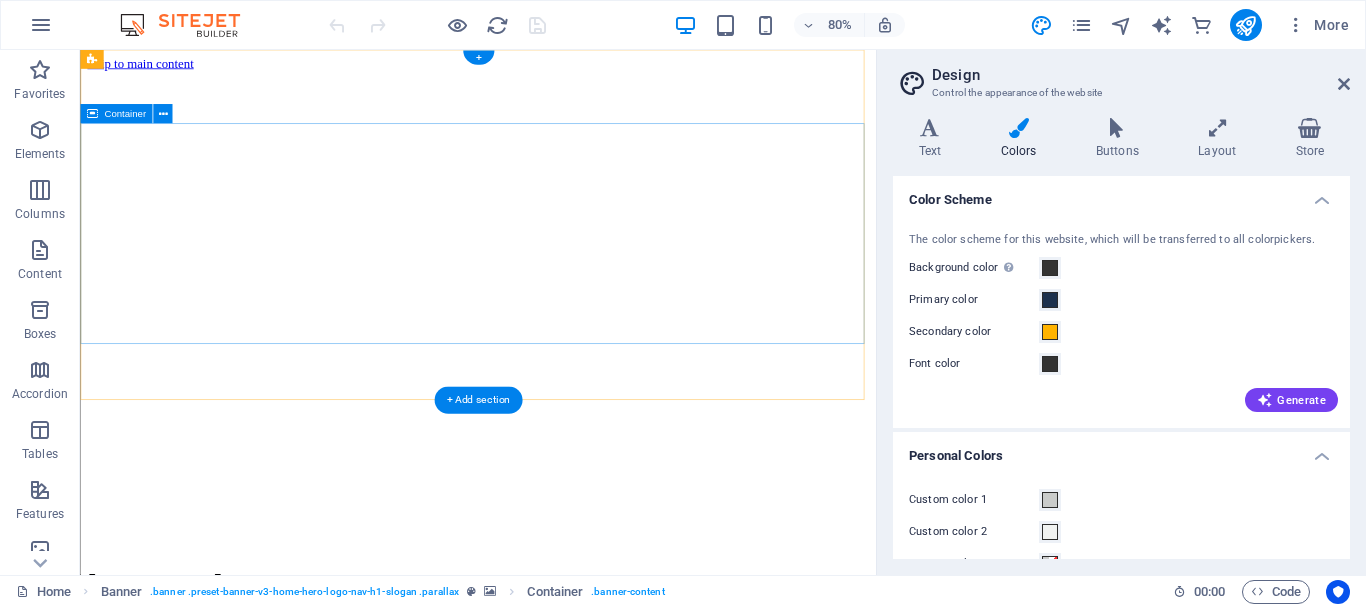 click on "Welcome to PM Legal Inc. Your Reliable Legal Partner on the Ground" at bounding box center (577, 2223) 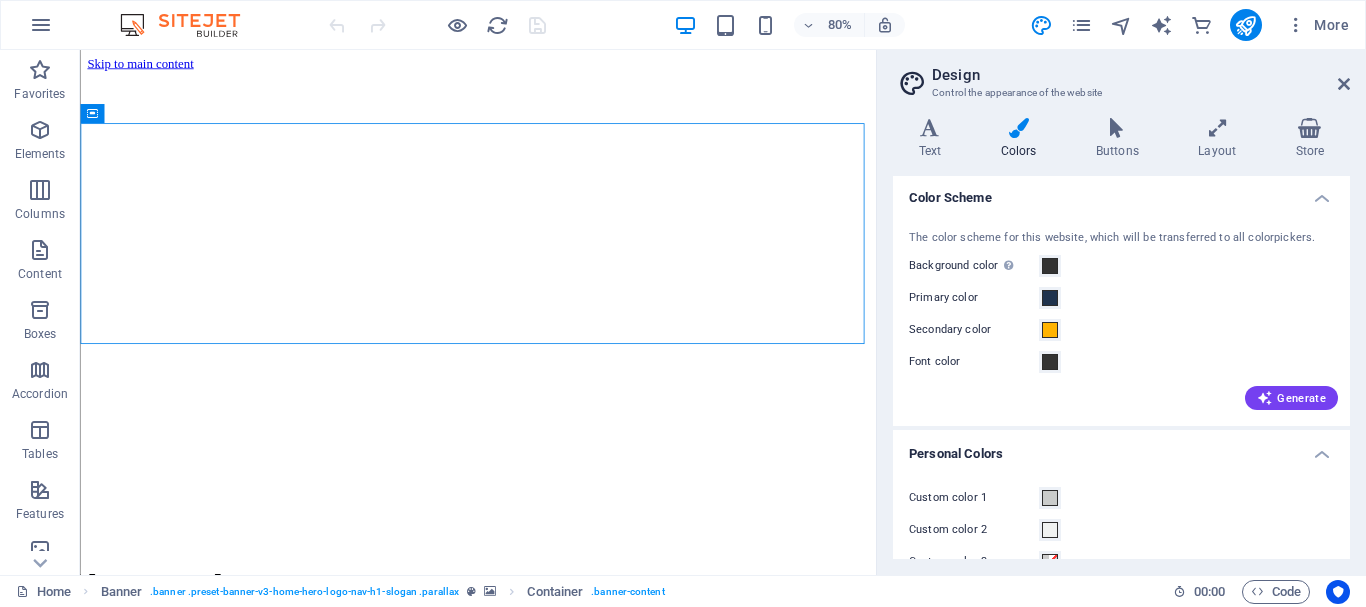 scroll, scrollTop: 0, scrollLeft: 0, axis: both 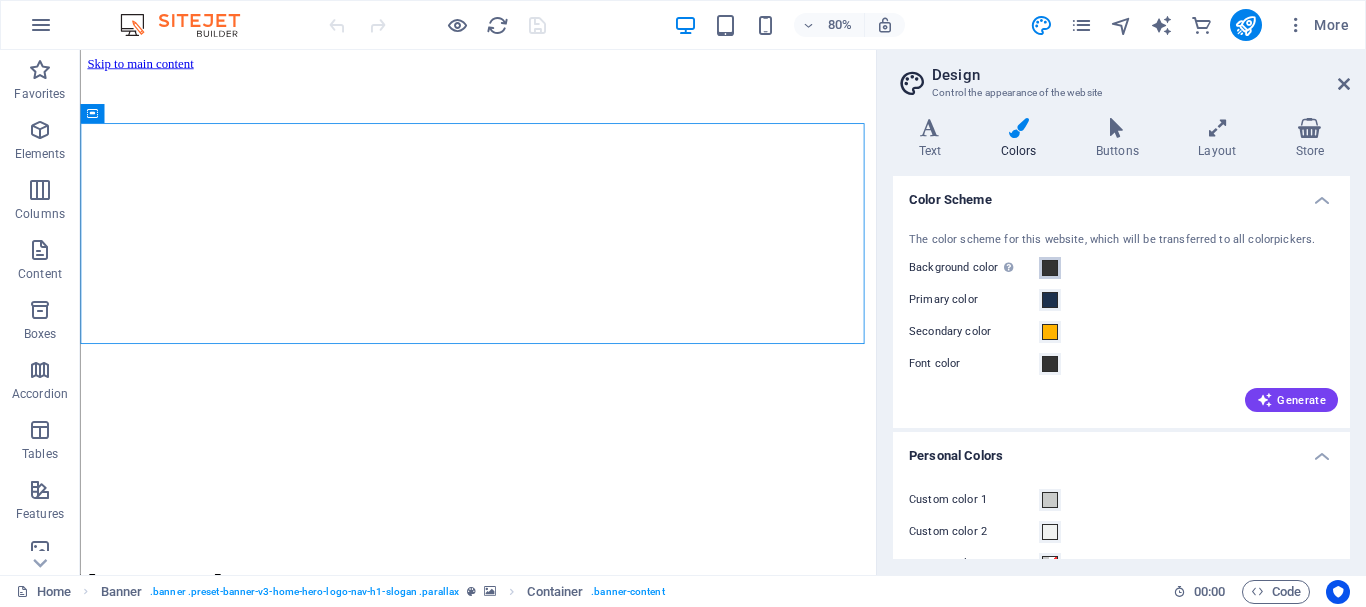 click at bounding box center (1050, 268) 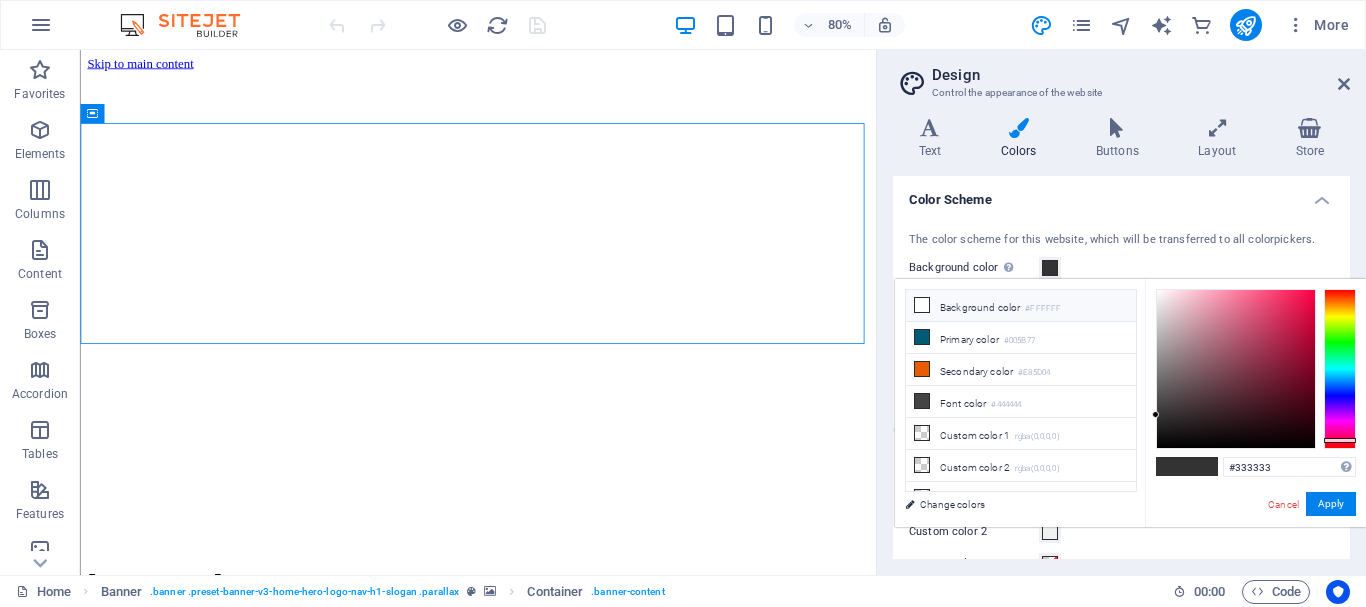 click at bounding box center [922, 305] 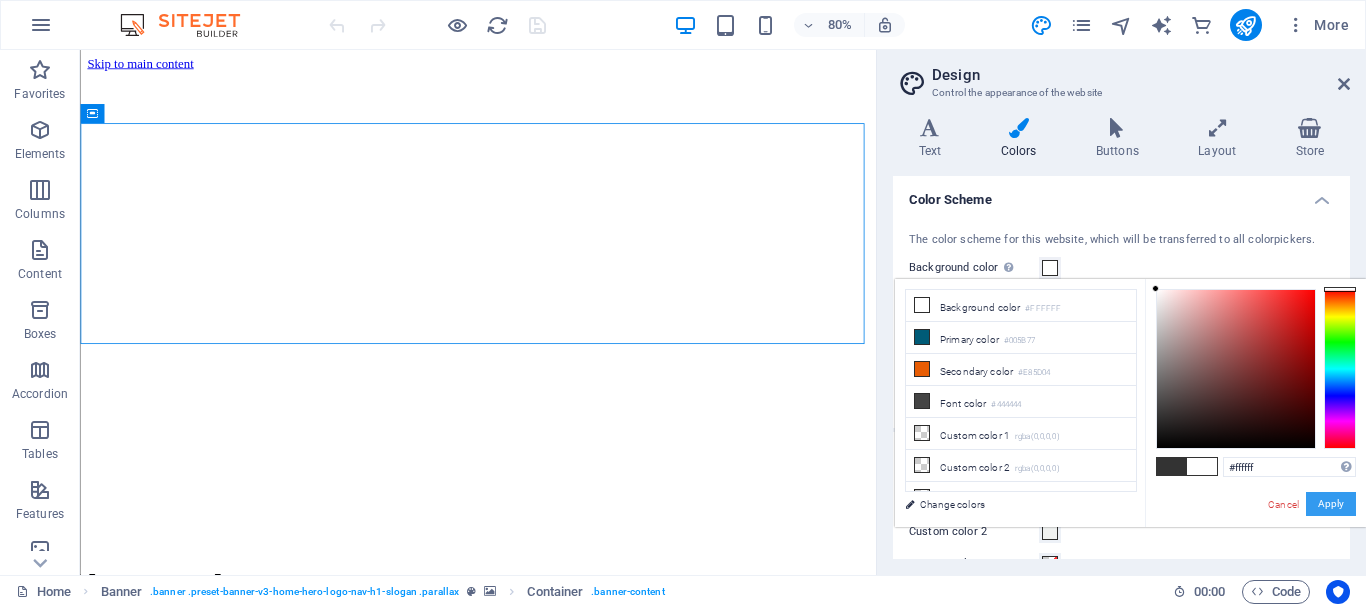 click on "Apply" at bounding box center (1331, 504) 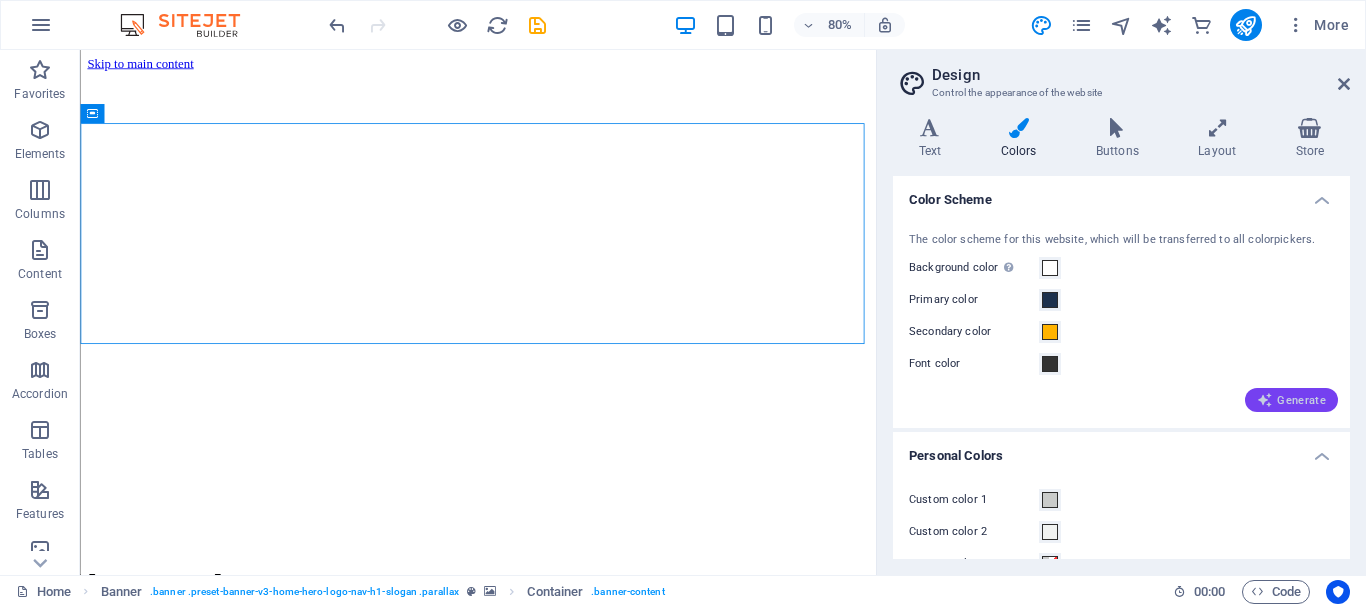 click on "Generate" at bounding box center [1291, 400] 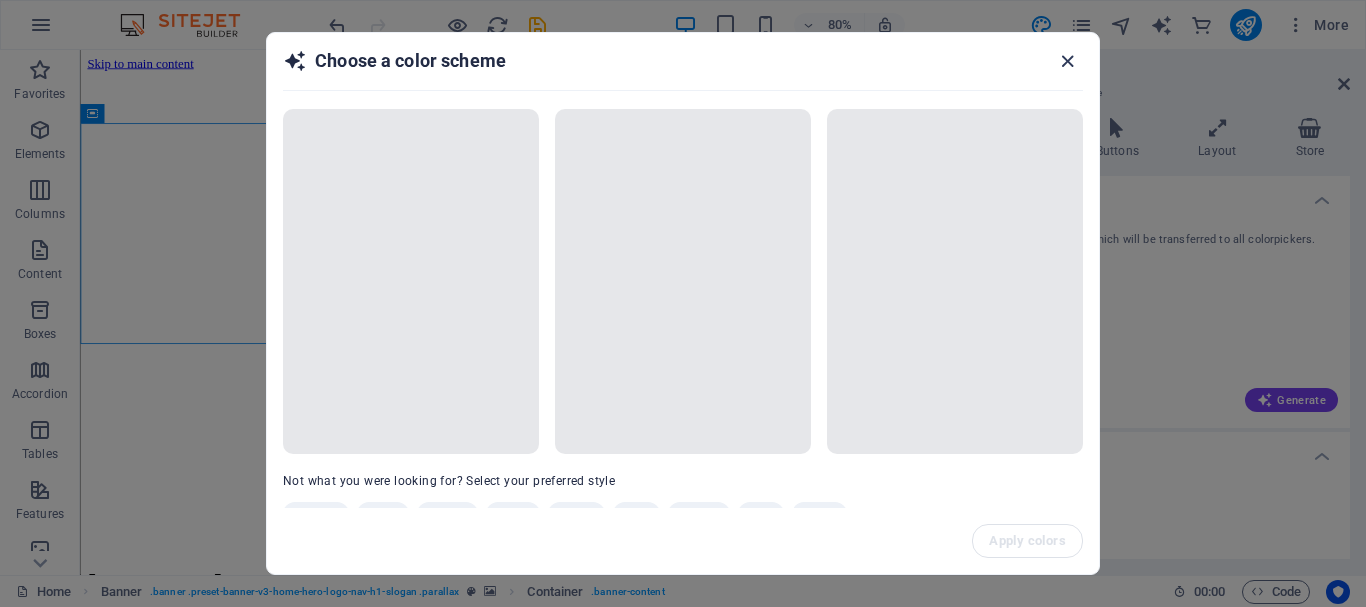 click at bounding box center [1067, 61] 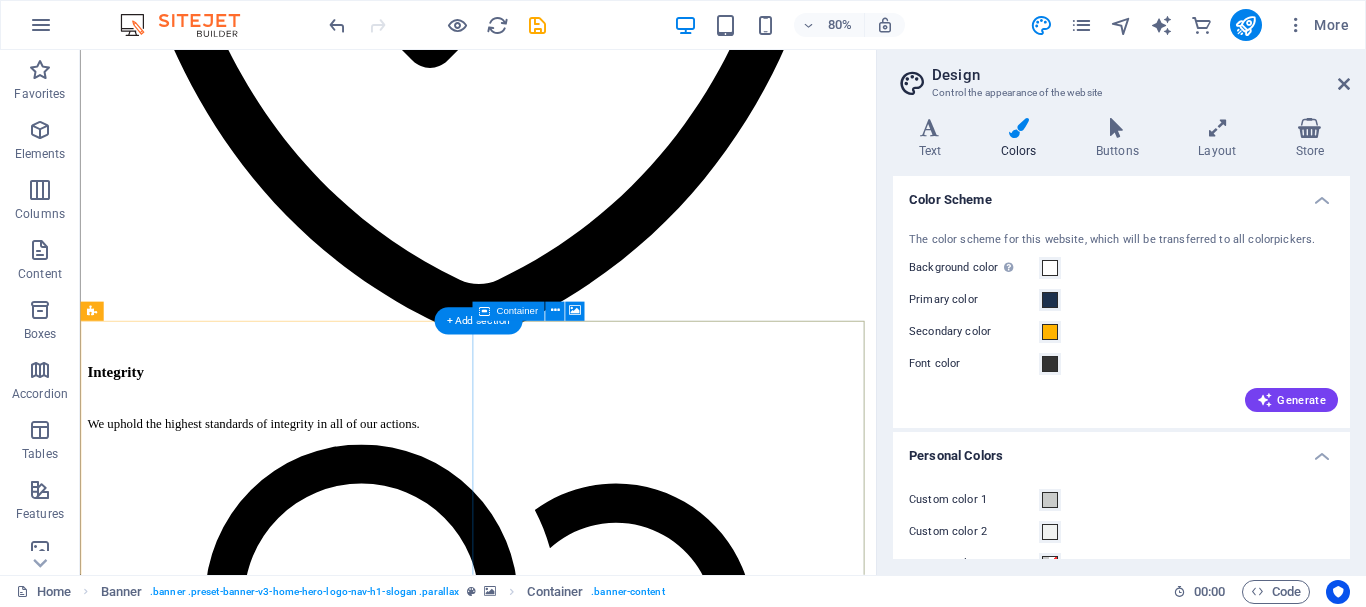 scroll, scrollTop: 3919, scrollLeft: 0, axis: vertical 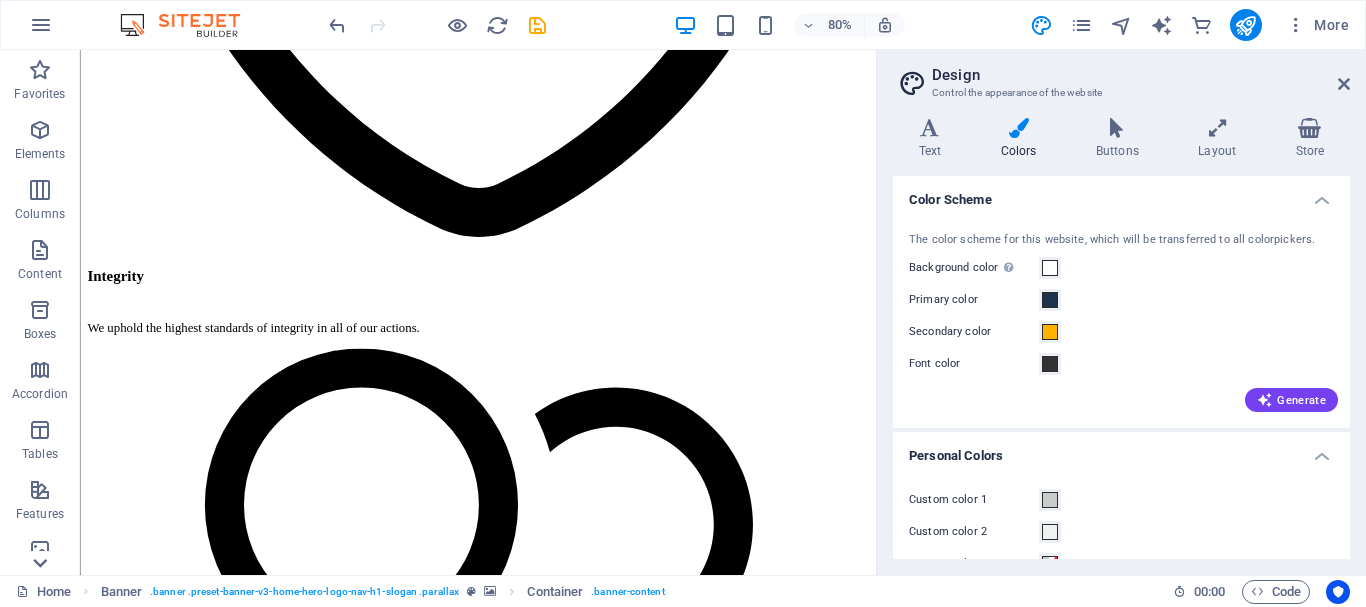 click 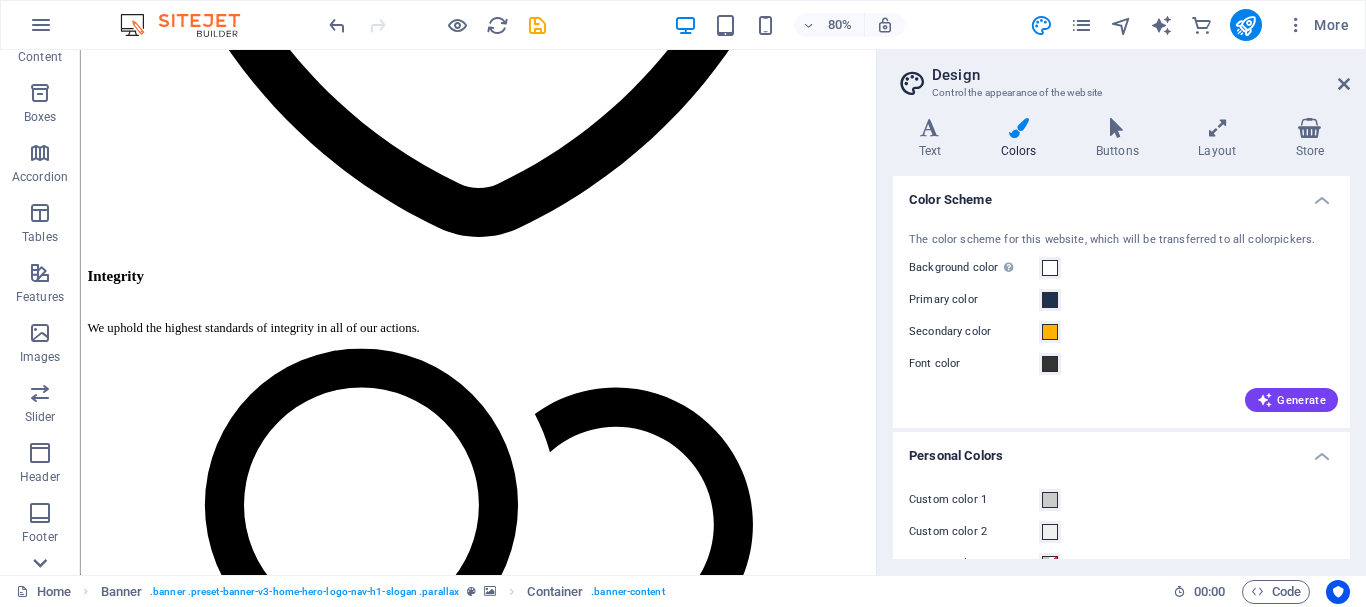 scroll, scrollTop: 435, scrollLeft: 0, axis: vertical 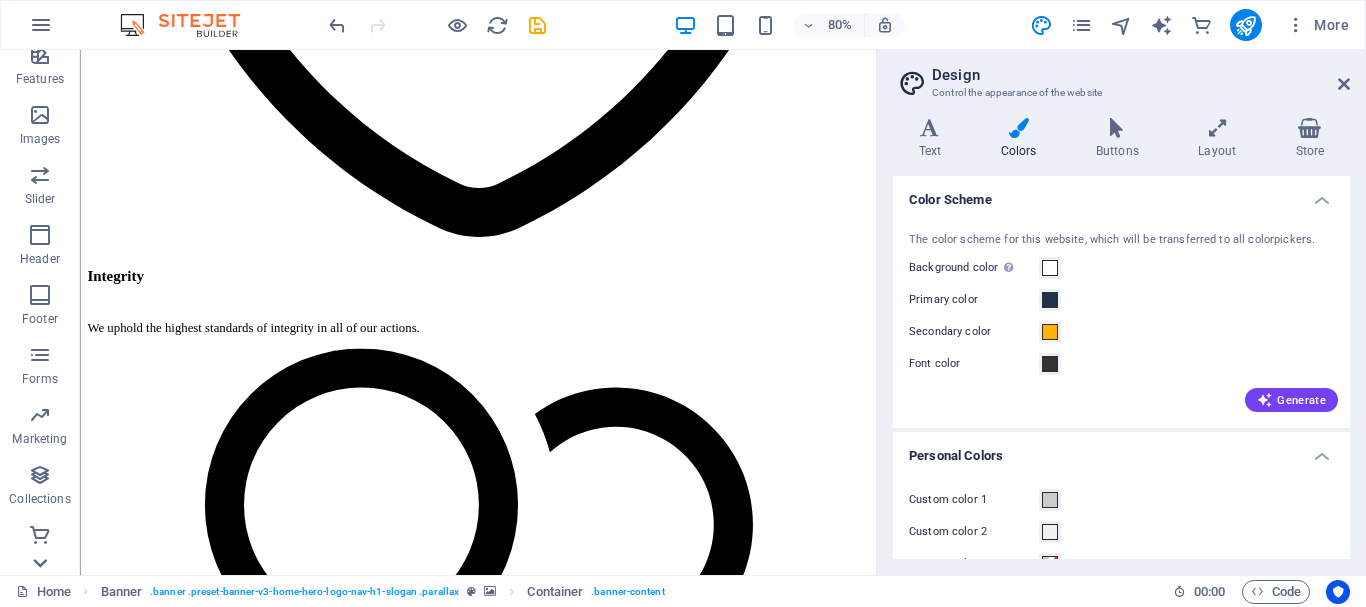 click 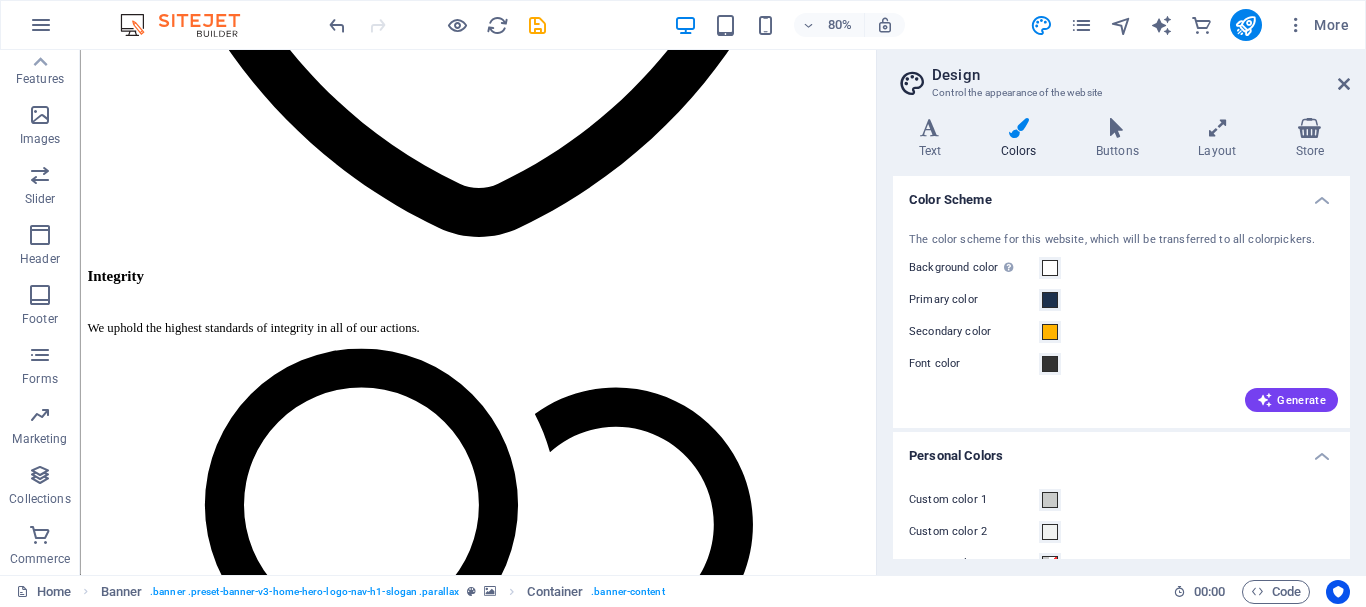 click on "Commerce" at bounding box center [40, 559] 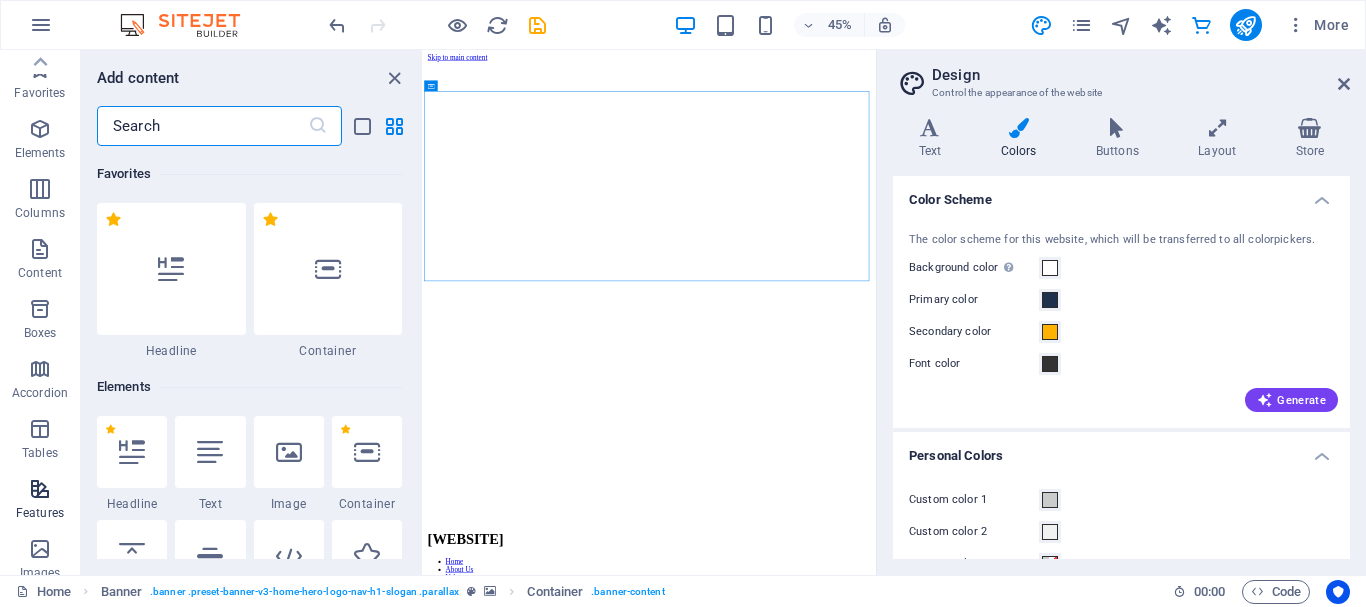 scroll, scrollTop: 0, scrollLeft: 0, axis: both 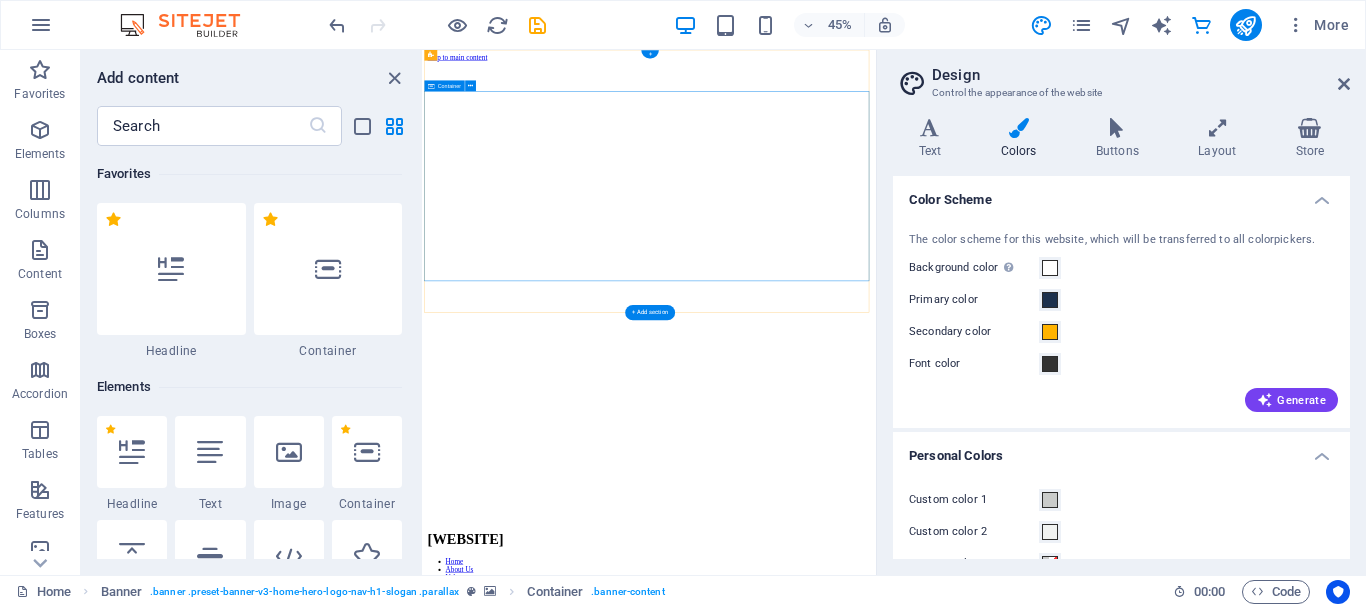 click on "Welcome to PM Legal Inc. Your Reliable Legal Partner on the Ground" at bounding box center (926, 2654) 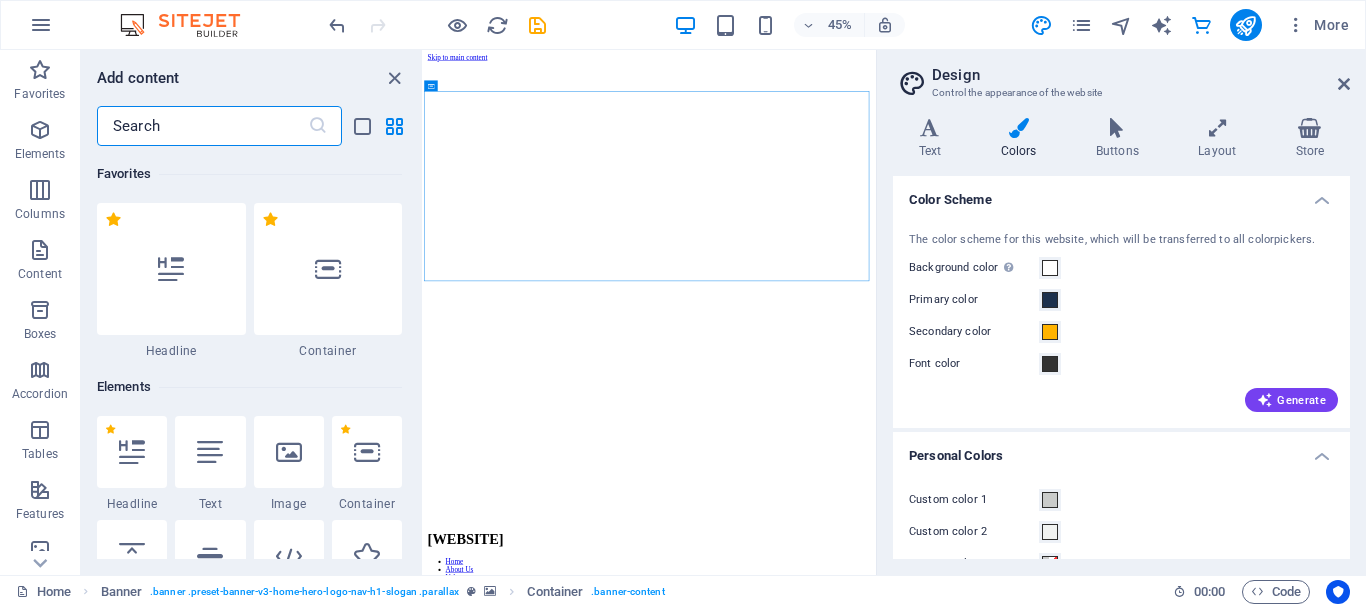 click at bounding box center [202, 126] 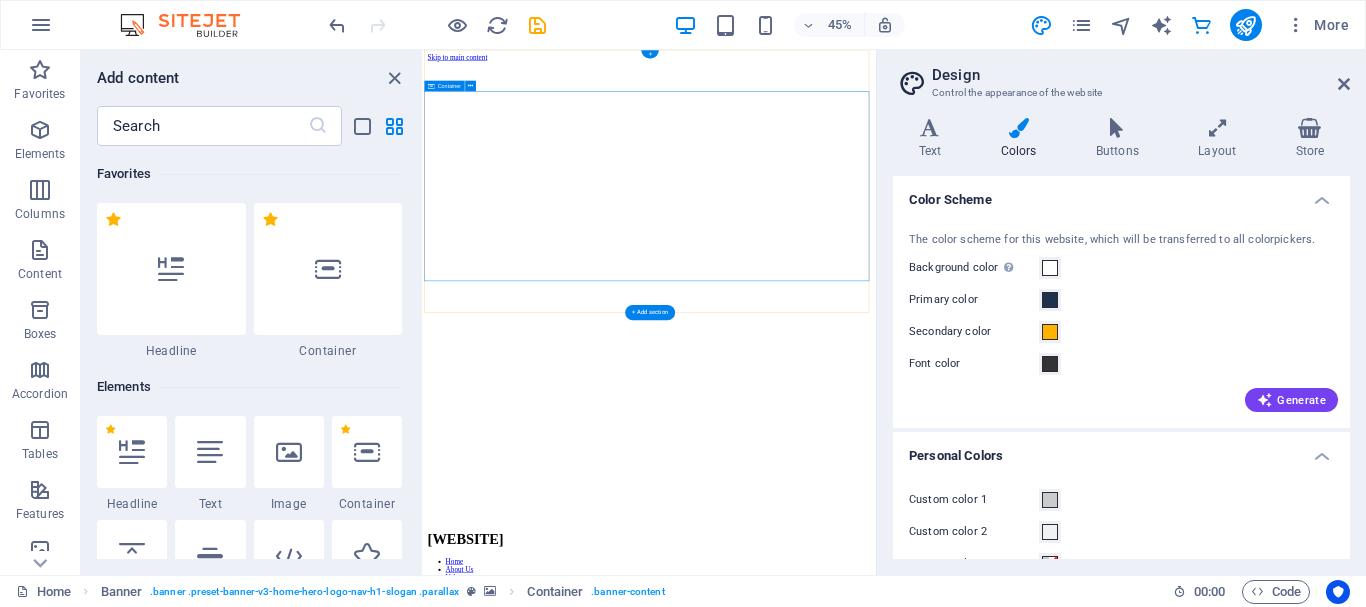 click on "Welcome to PM Legal Inc. Your Reliable Legal Partner on the Ground" at bounding box center [926, 2654] 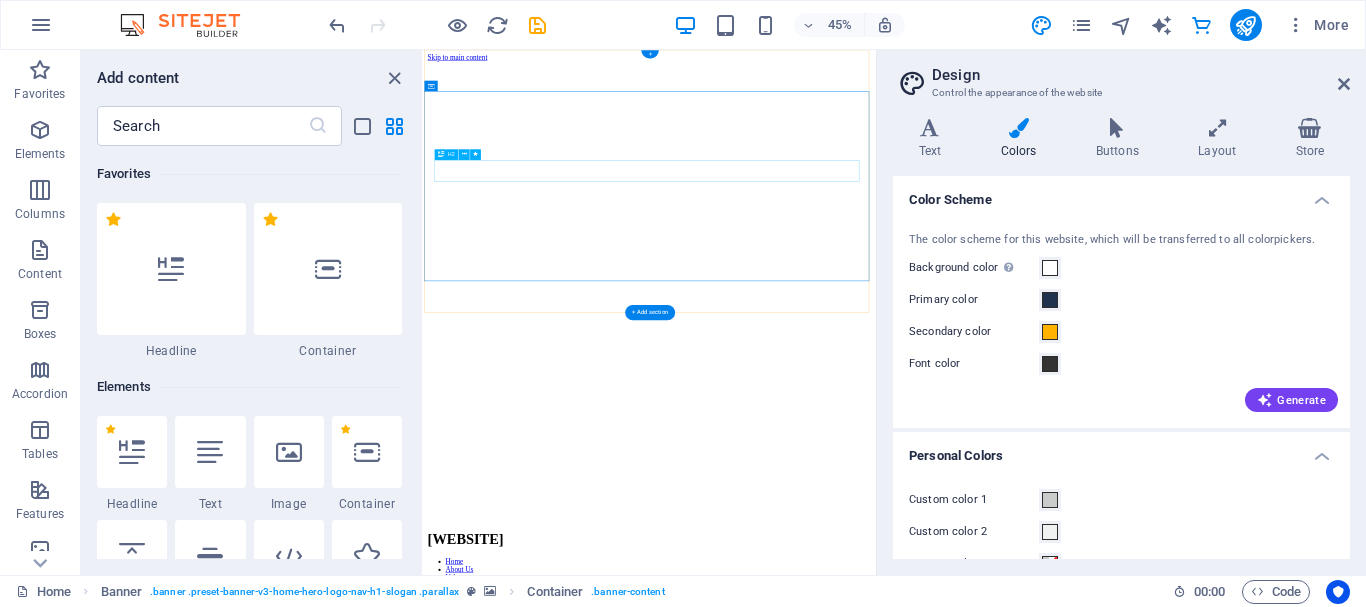 click on "Welcome to PM Legal Inc." at bounding box center (926, 2611) 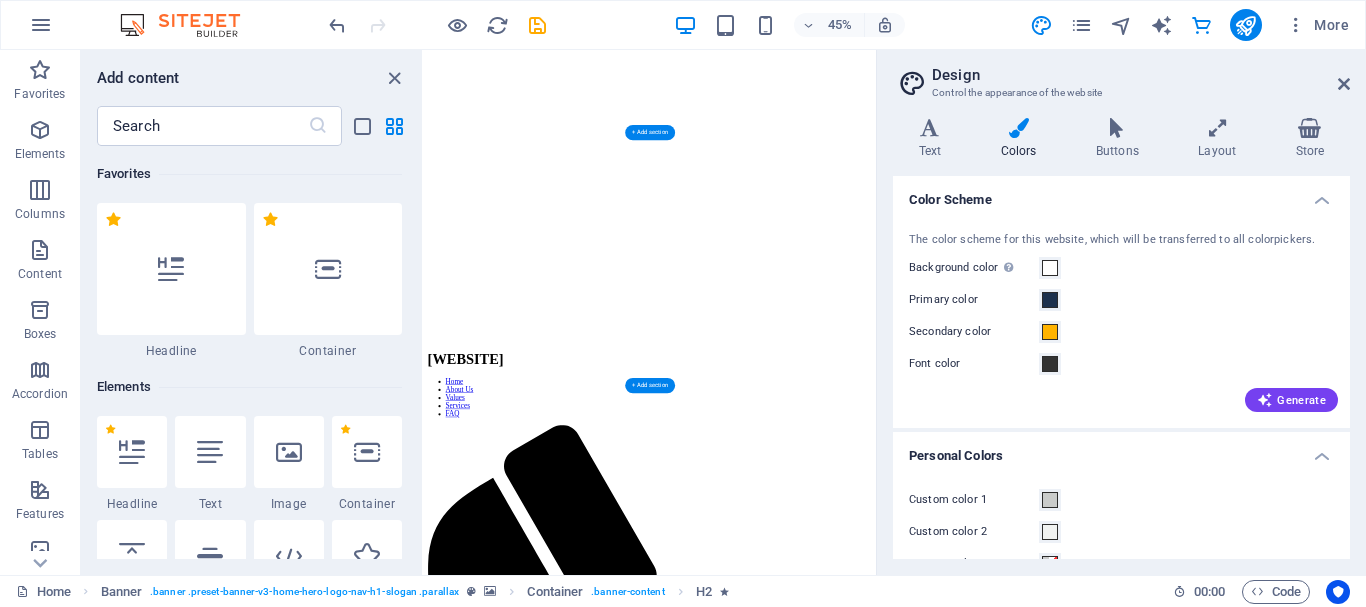 scroll, scrollTop: 400, scrollLeft: 0, axis: vertical 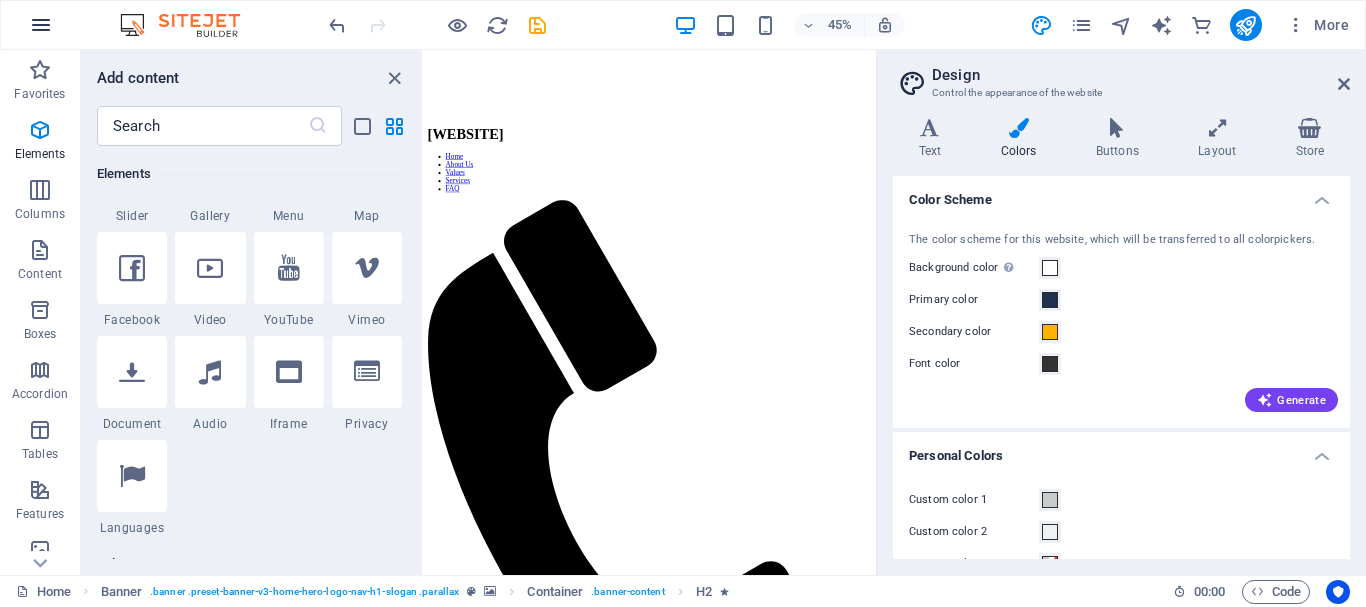 click at bounding box center [41, 25] 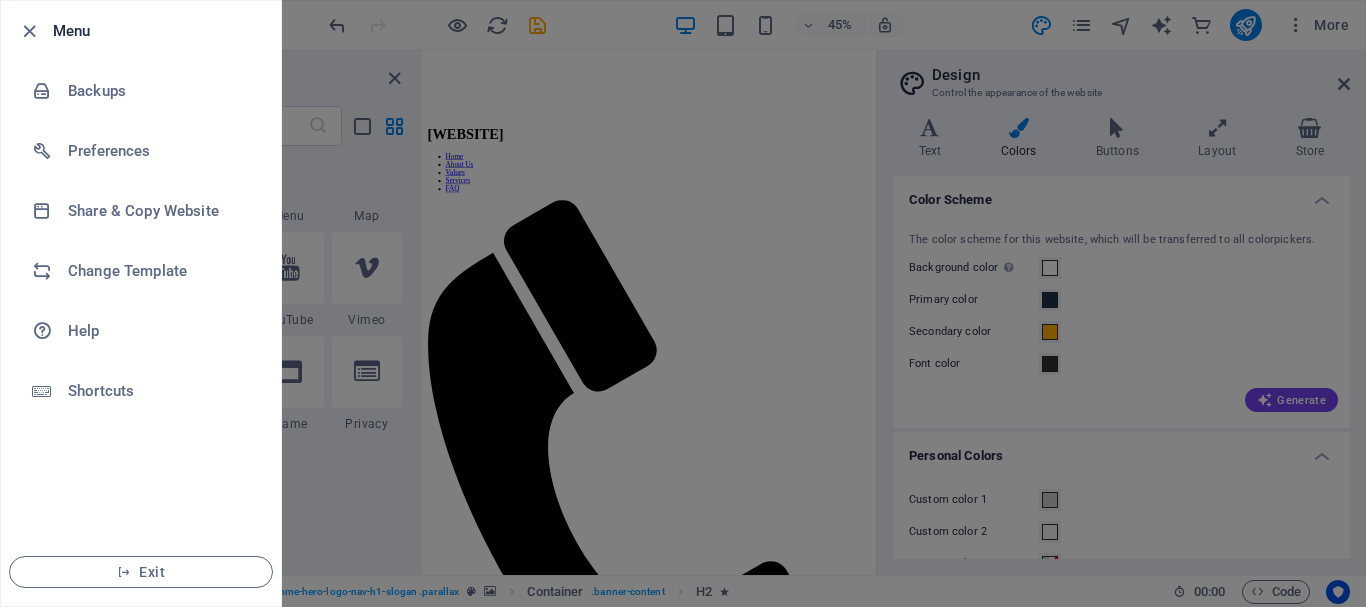 click at bounding box center (683, 303) 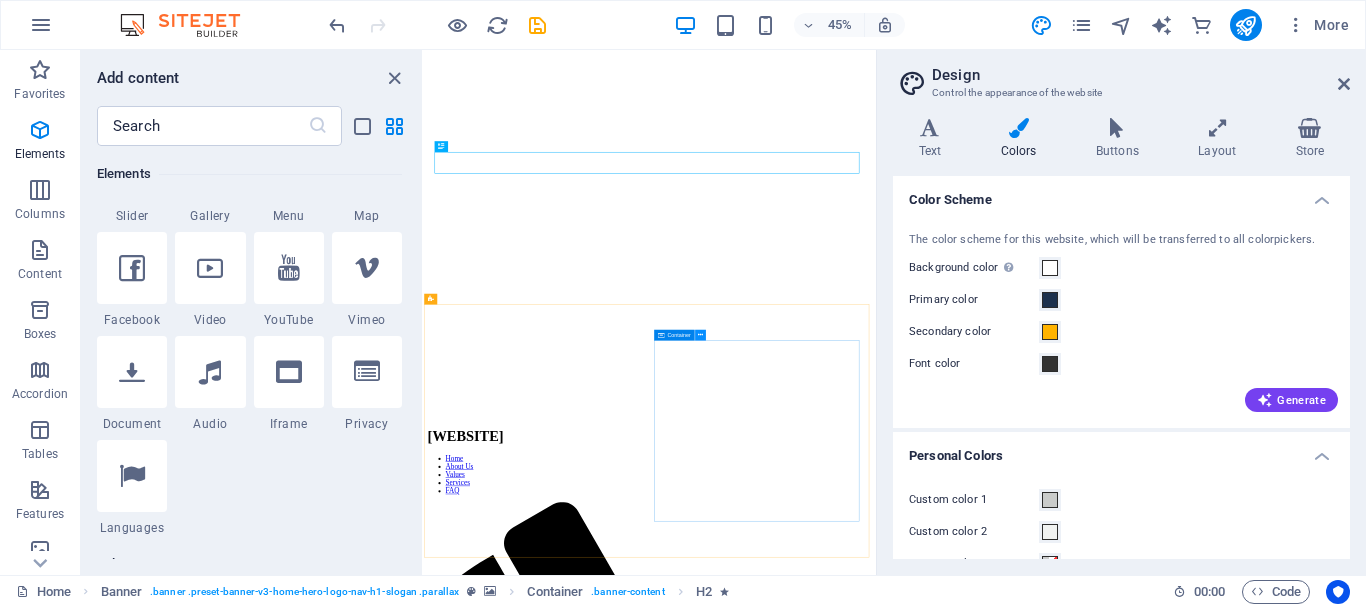 scroll, scrollTop: 0, scrollLeft: 0, axis: both 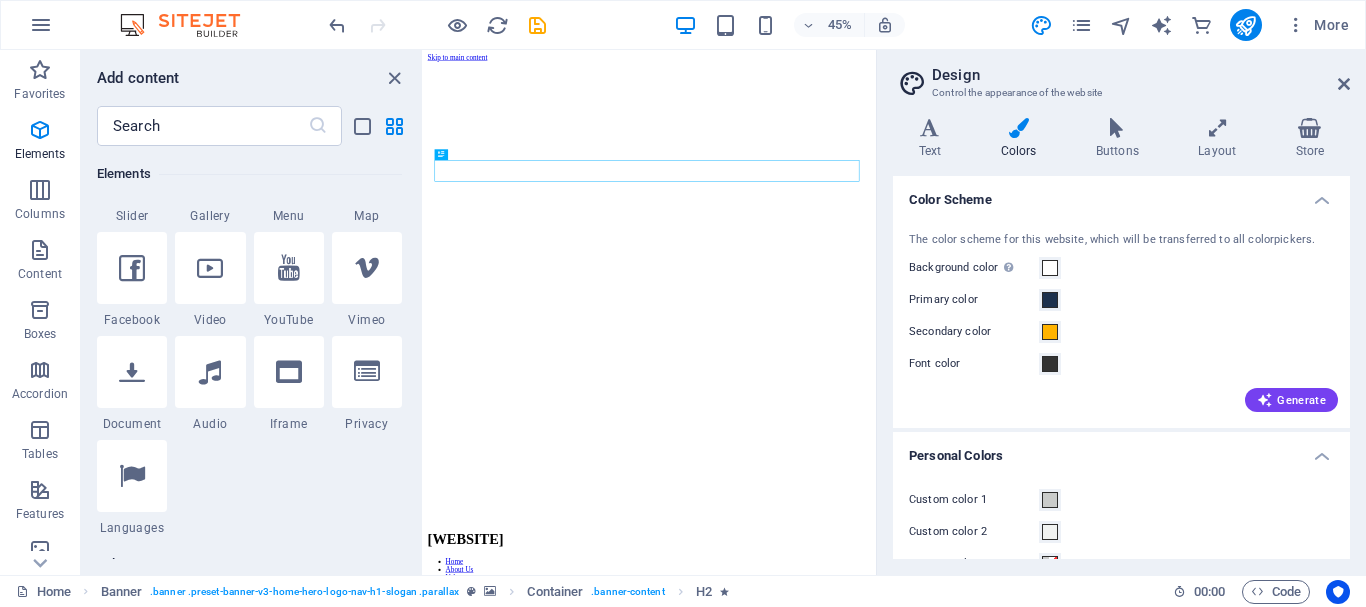 click on "Colors" at bounding box center [1022, 139] 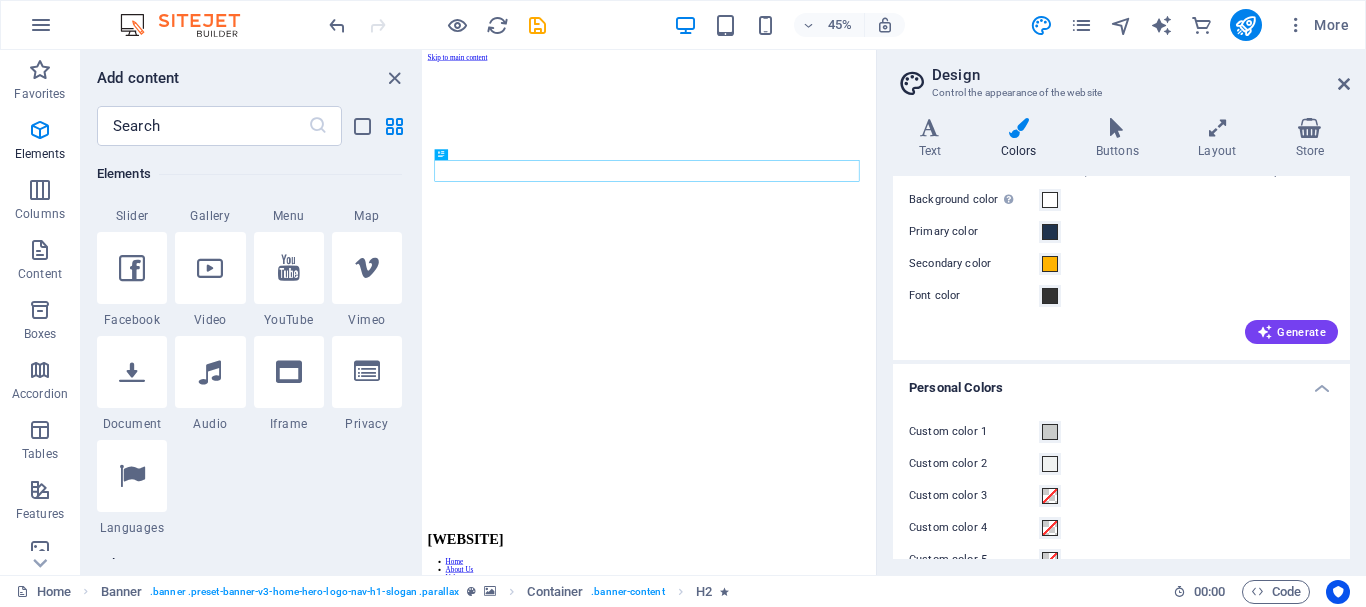 scroll, scrollTop: 101, scrollLeft: 0, axis: vertical 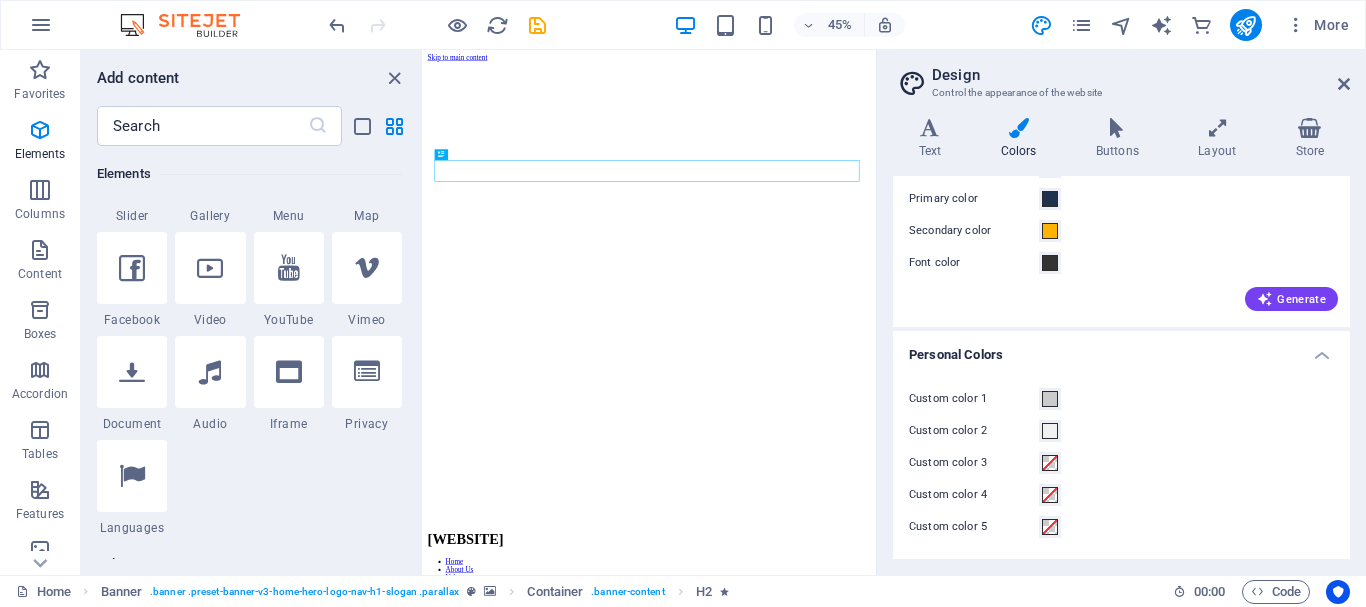 click on "Generate" at bounding box center (1121, 295) 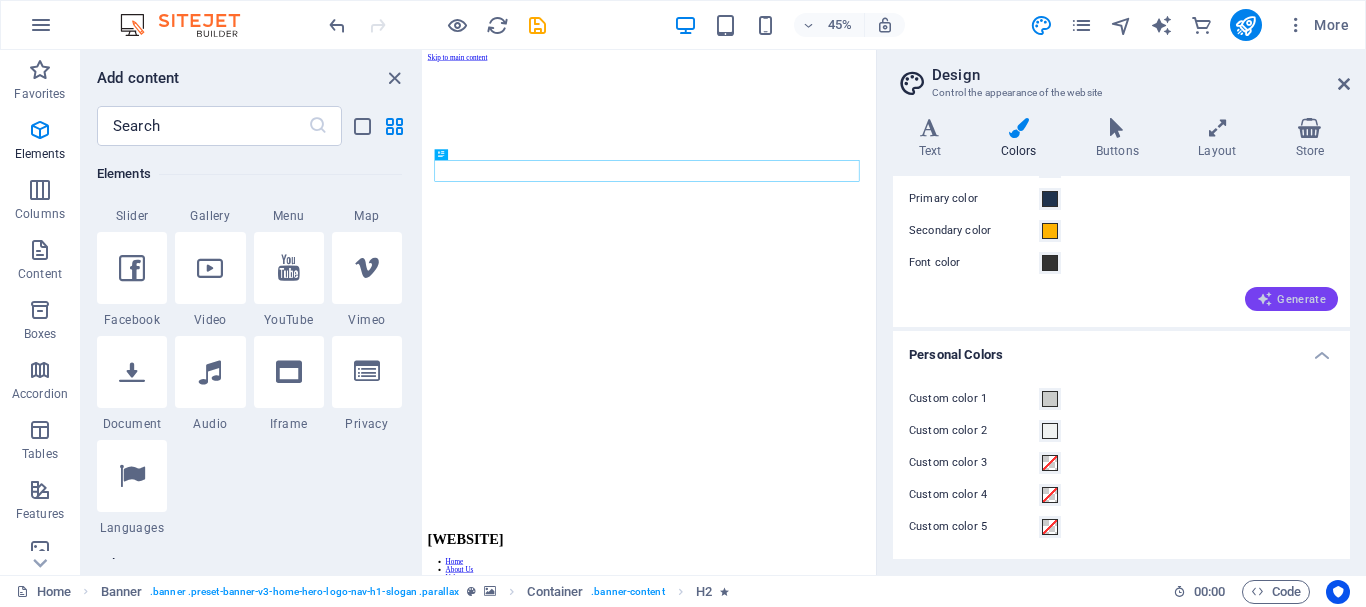 click on "Generate" at bounding box center [1291, 299] 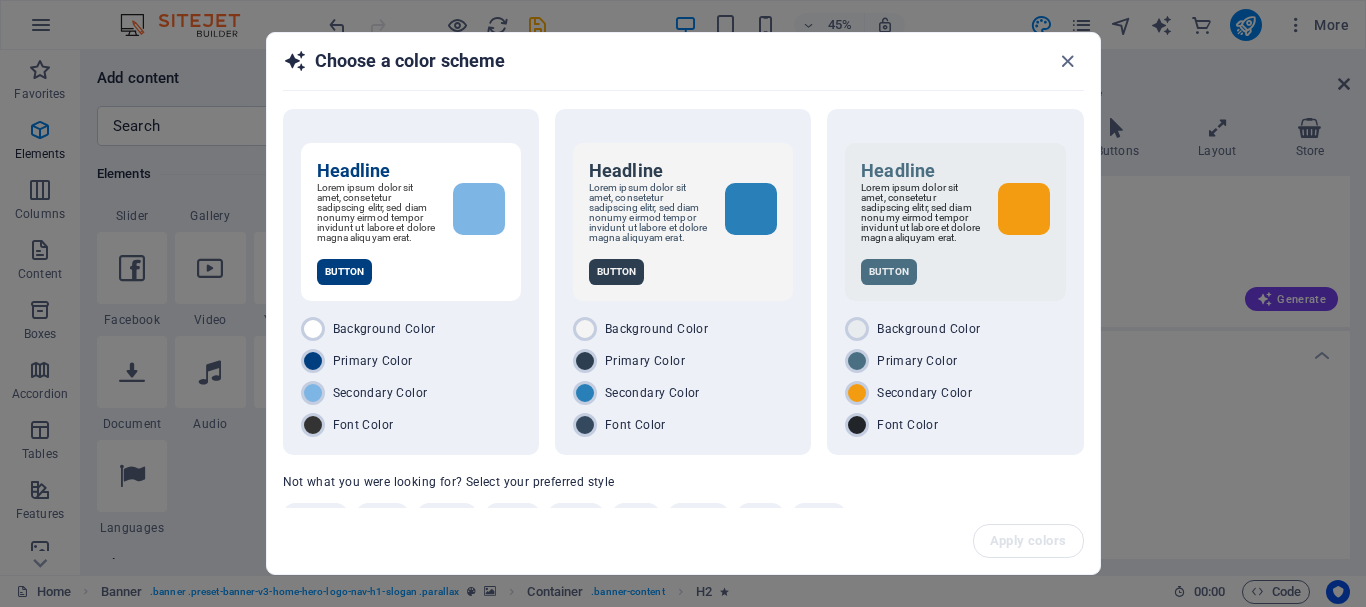 click on "Not what you were looking for? Select your preferred style" at bounding box center (449, 482) 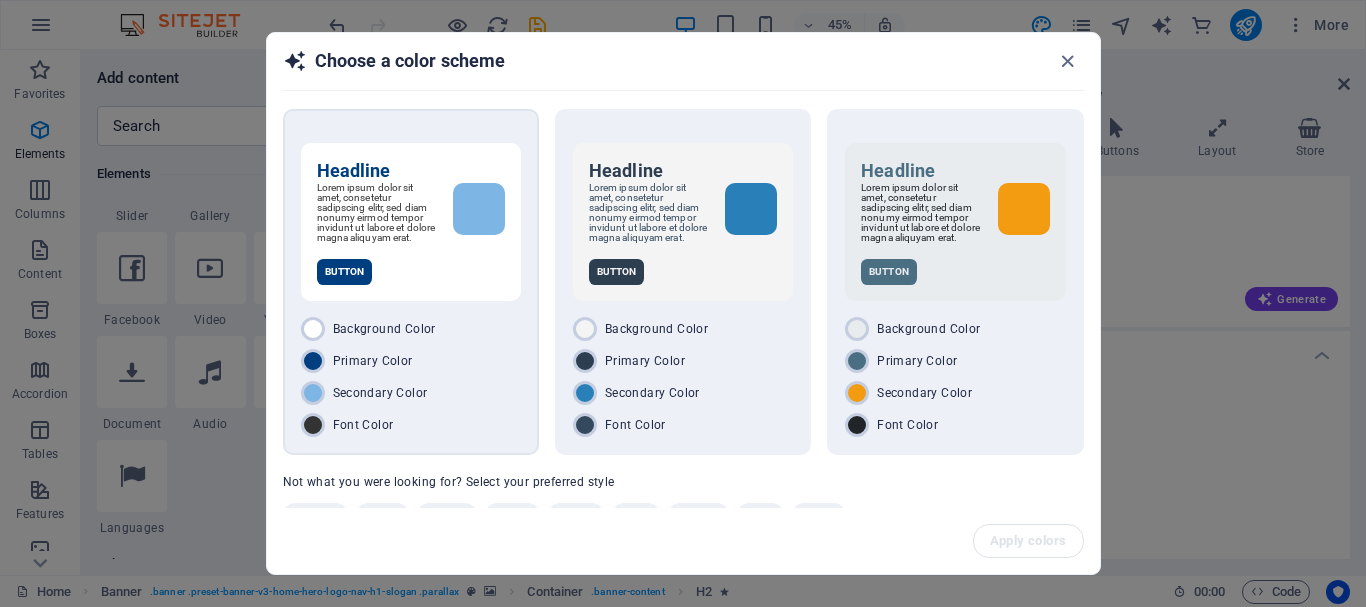 click on "Button" at bounding box center [345, 272] 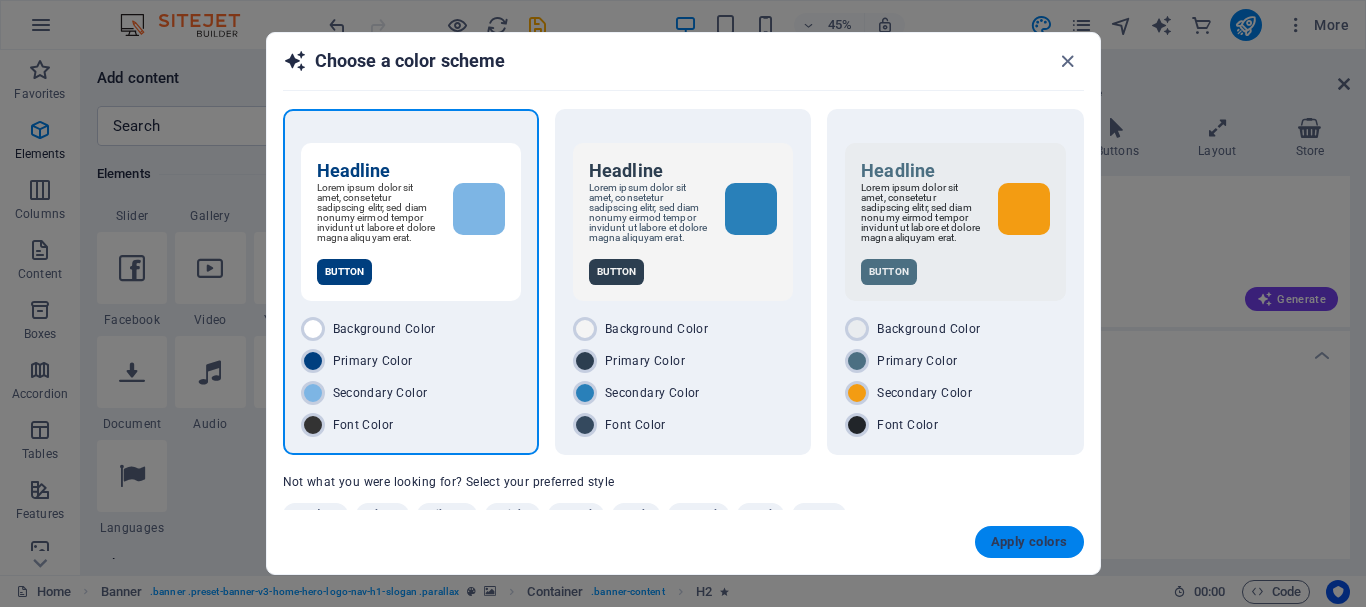 click on "Apply colors" at bounding box center (1029, 542) 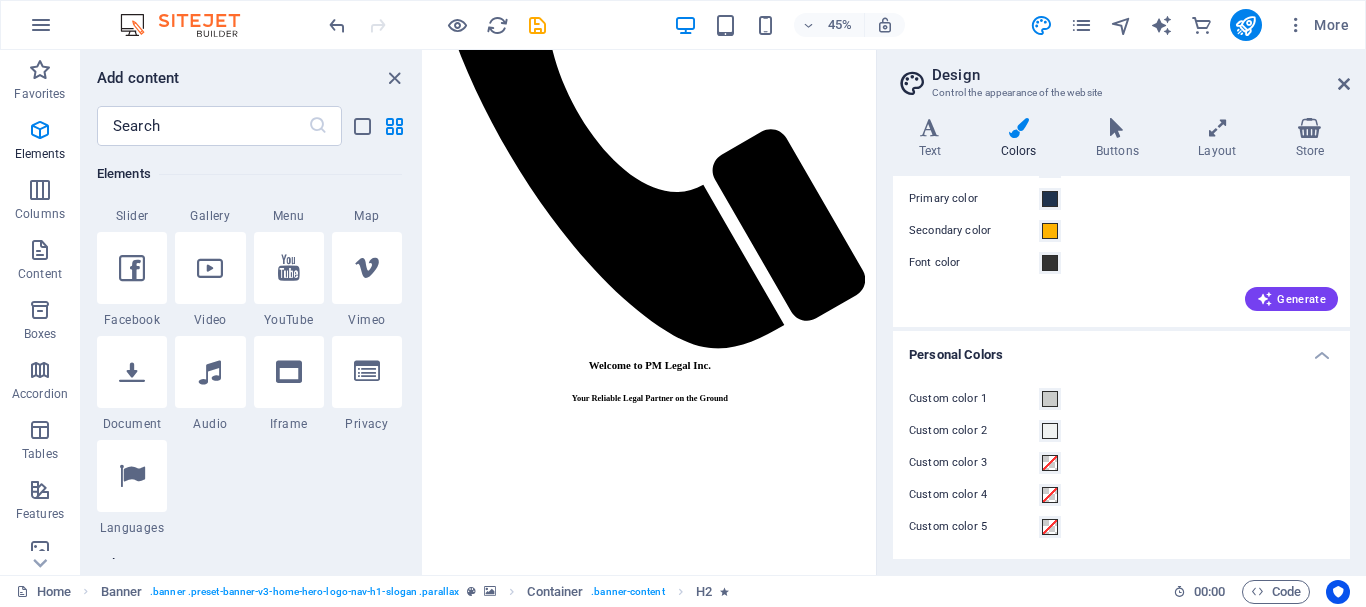 scroll, scrollTop: 1855, scrollLeft: 0, axis: vertical 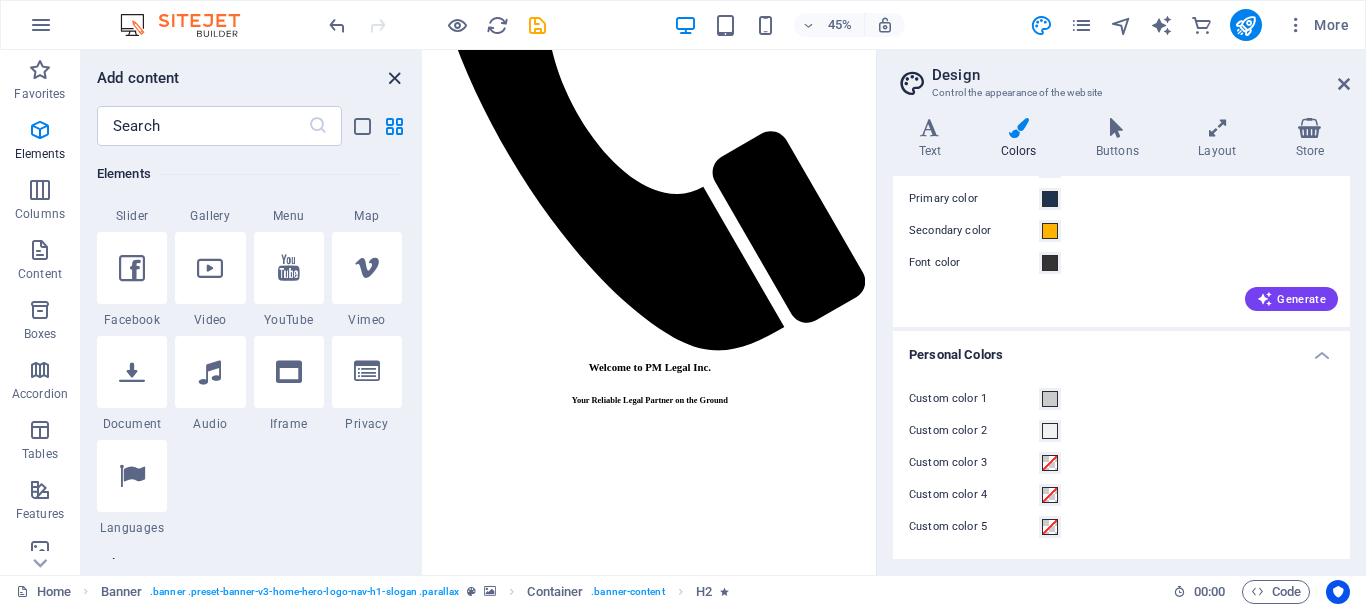 click at bounding box center (394, 78) 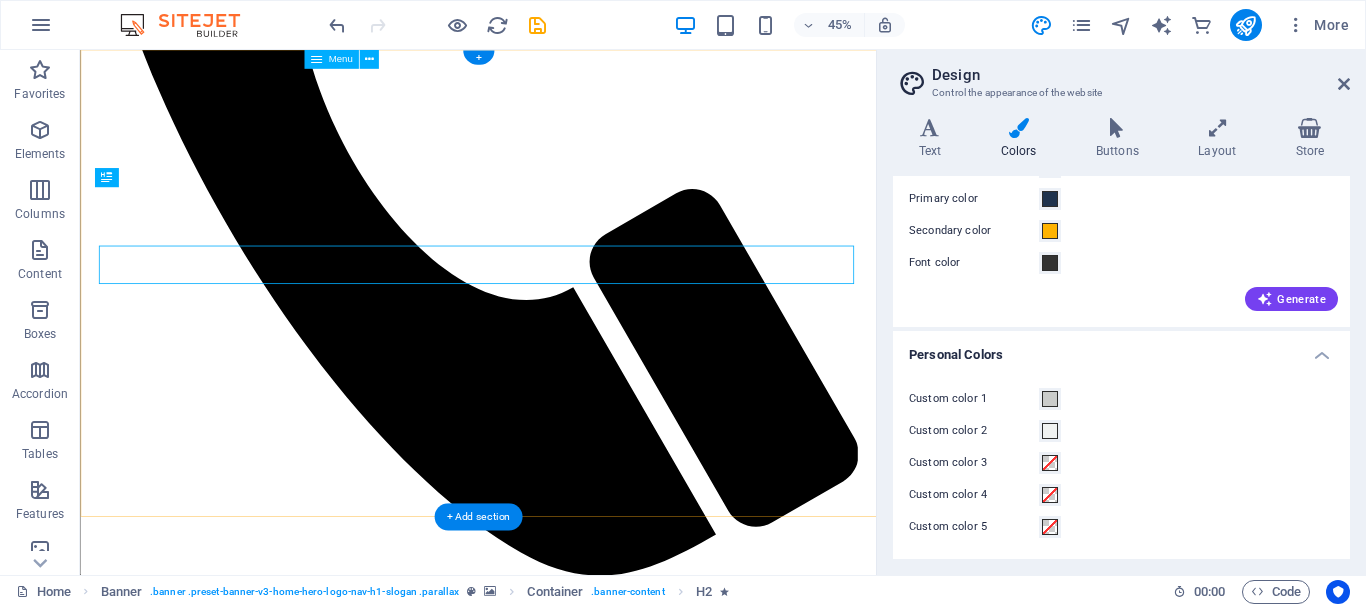 scroll, scrollTop: 0, scrollLeft: 0, axis: both 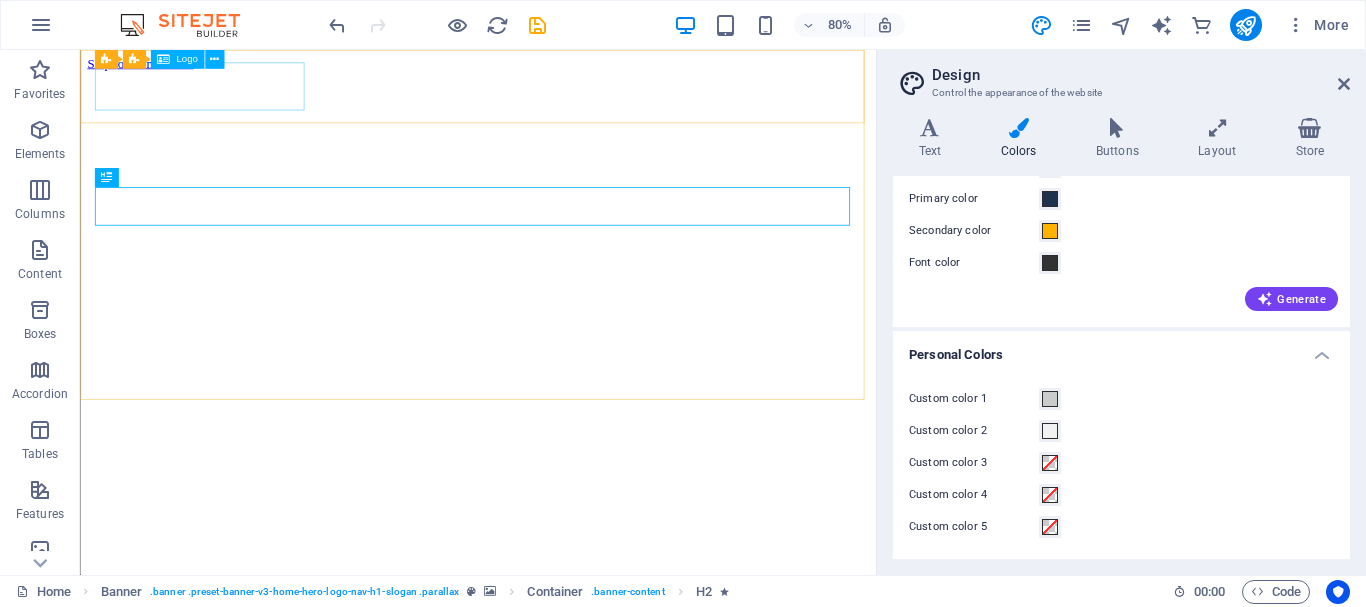 click on "Logo" at bounding box center [186, 60] 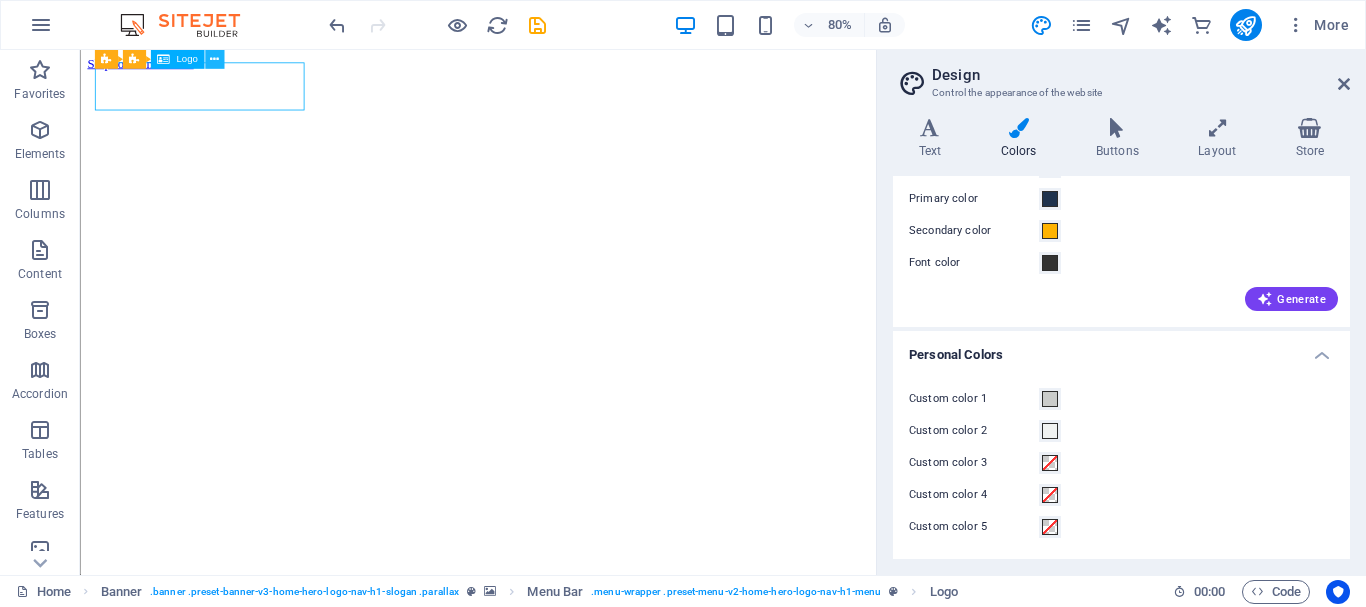 click at bounding box center (214, 59) 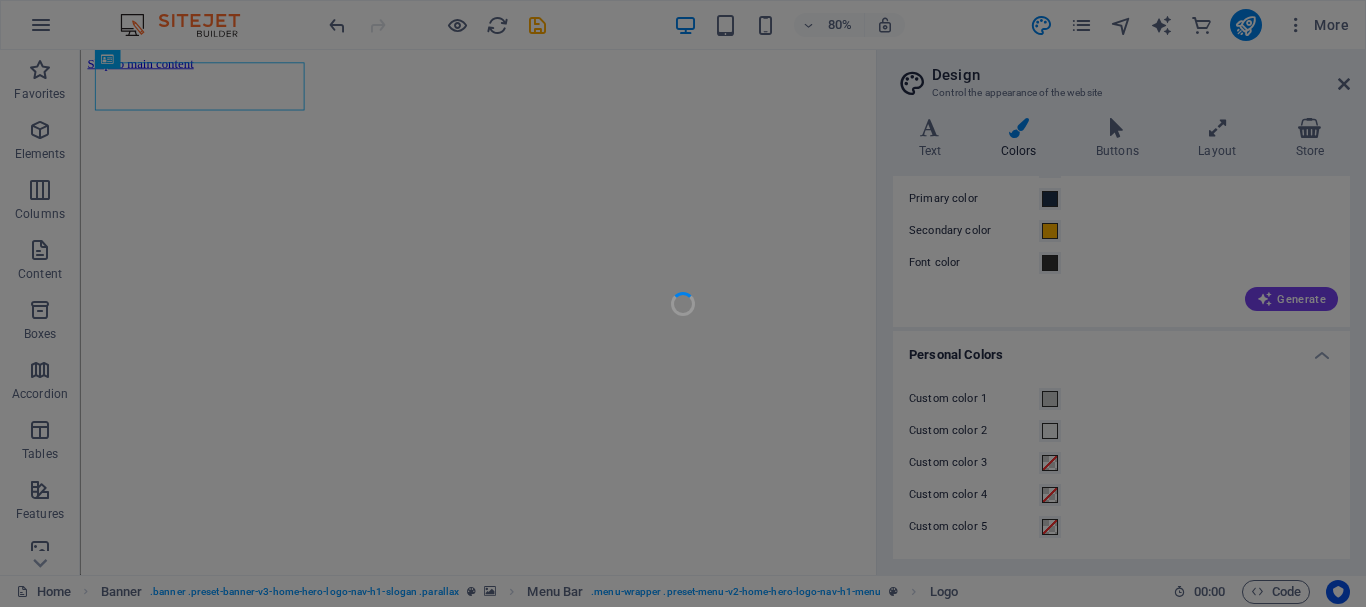 click at bounding box center (683, 303) 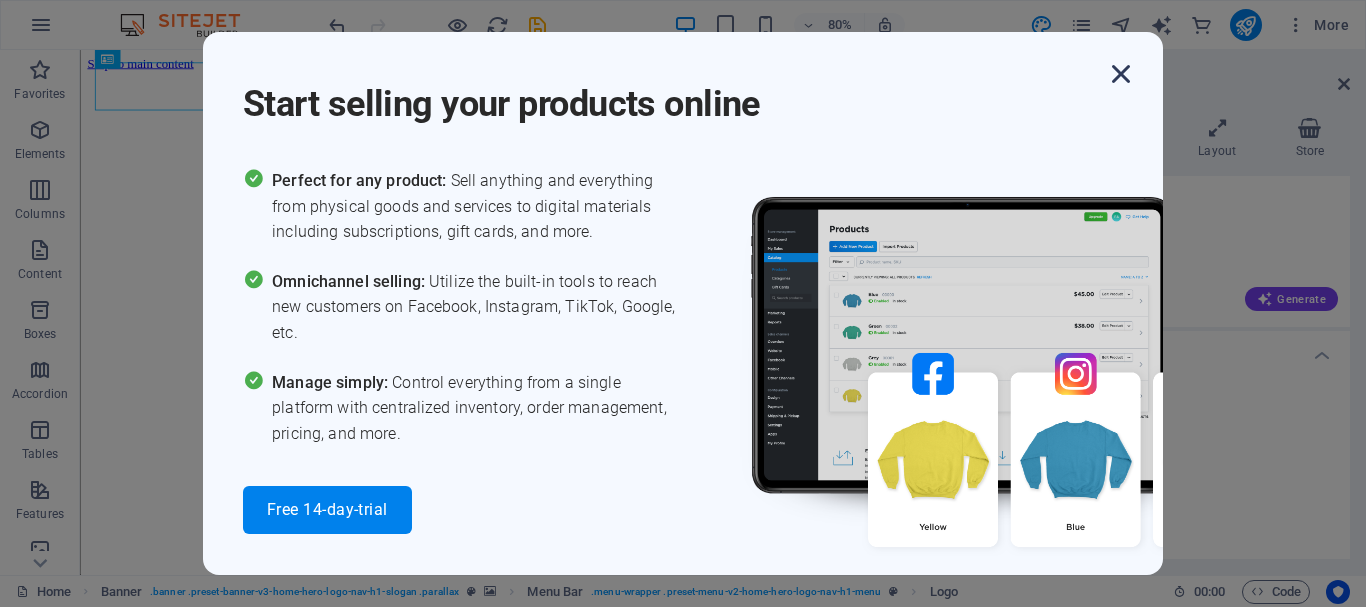 click at bounding box center [1121, 74] 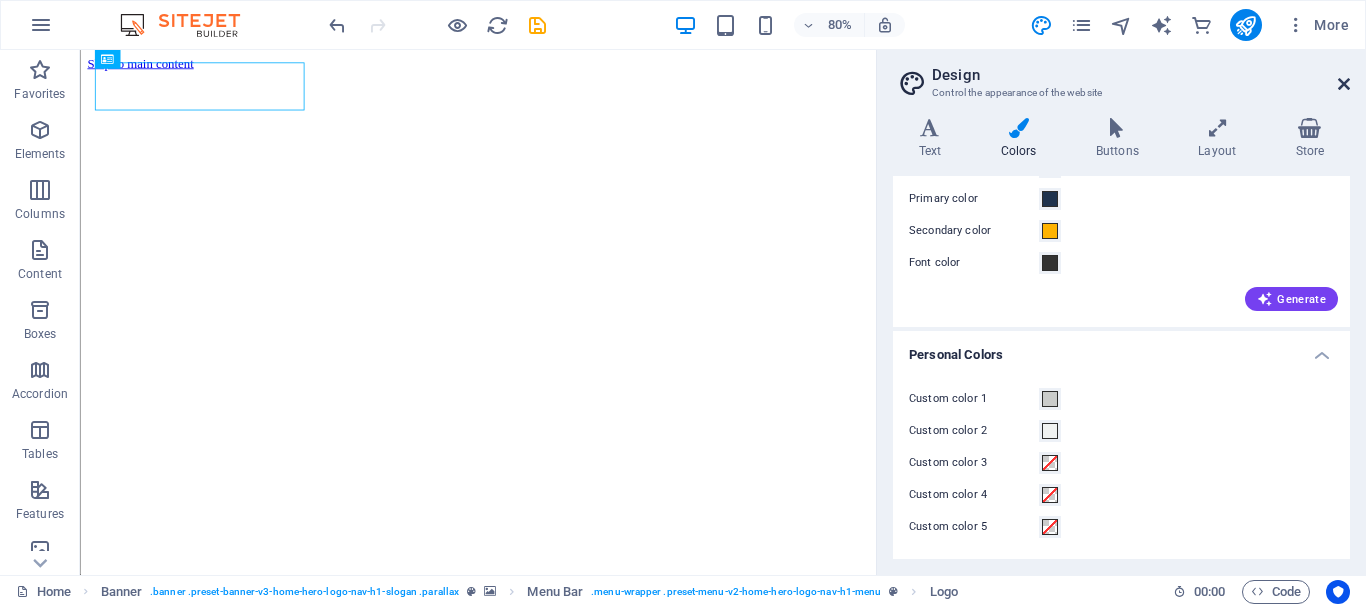 click at bounding box center (1344, 84) 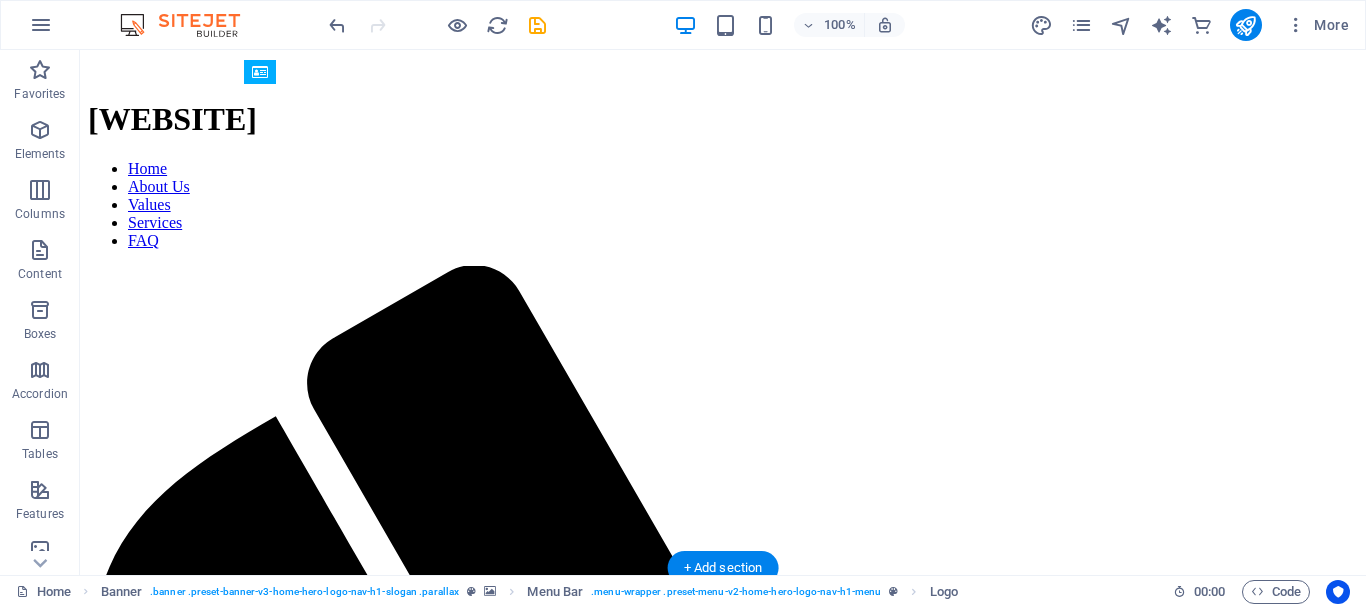 scroll, scrollTop: 400, scrollLeft: 0, axis: vertical 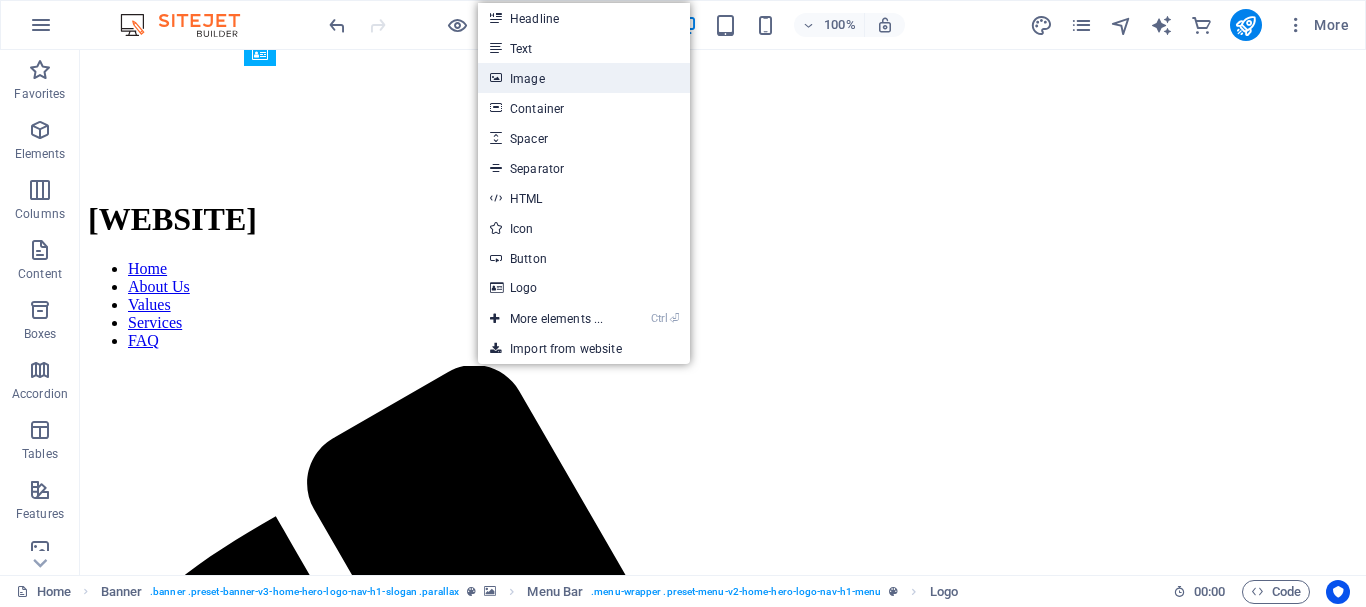 click on "Image" at bounding box center [584, 78] 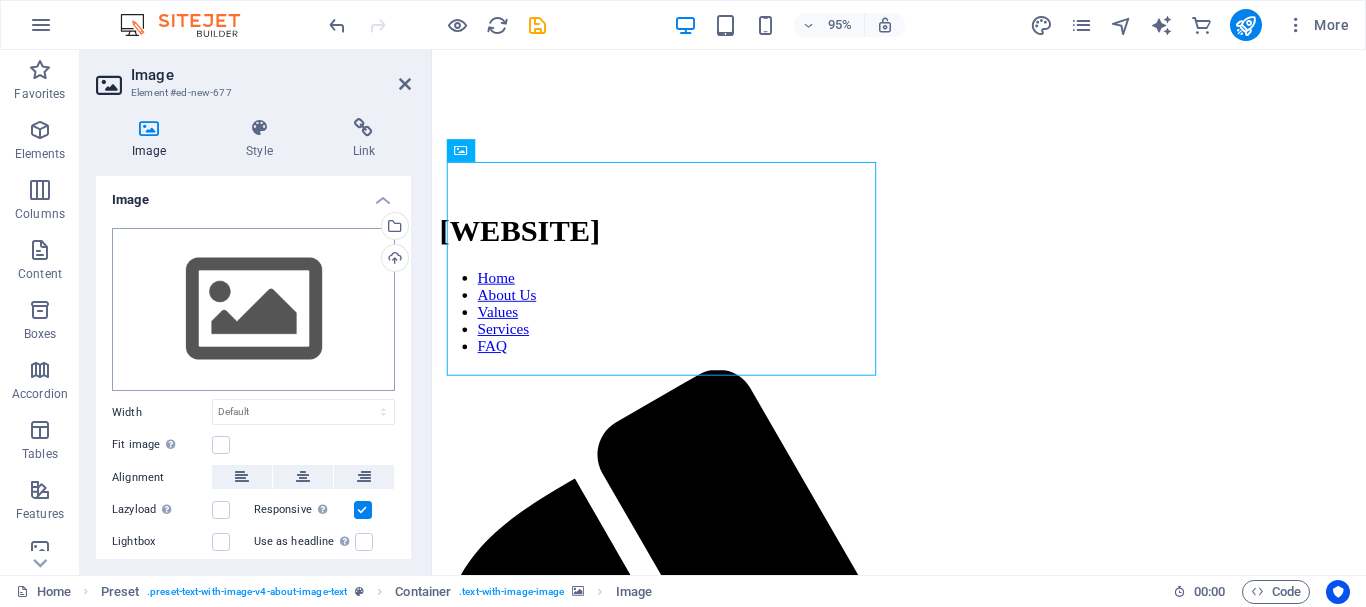 scroll, scrollTop: 89, scrollLeft: 0, axis: vertical 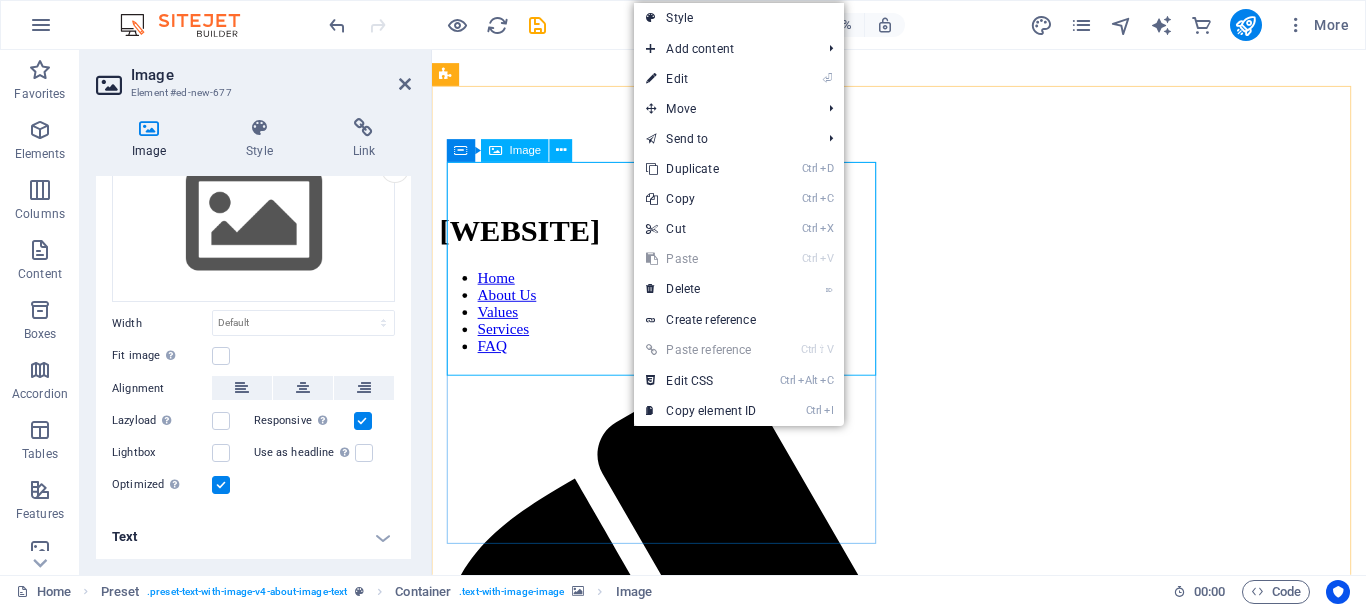 click at bounding box center [923, 2392] 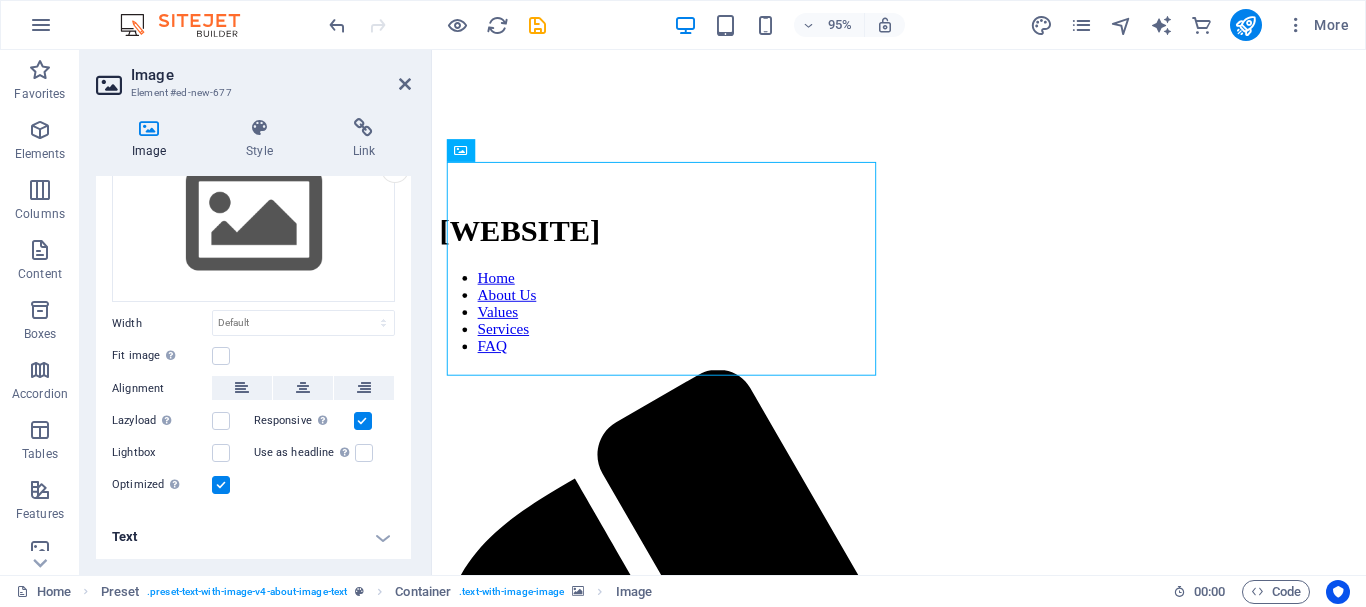 click at bounding box center (923, 1876) 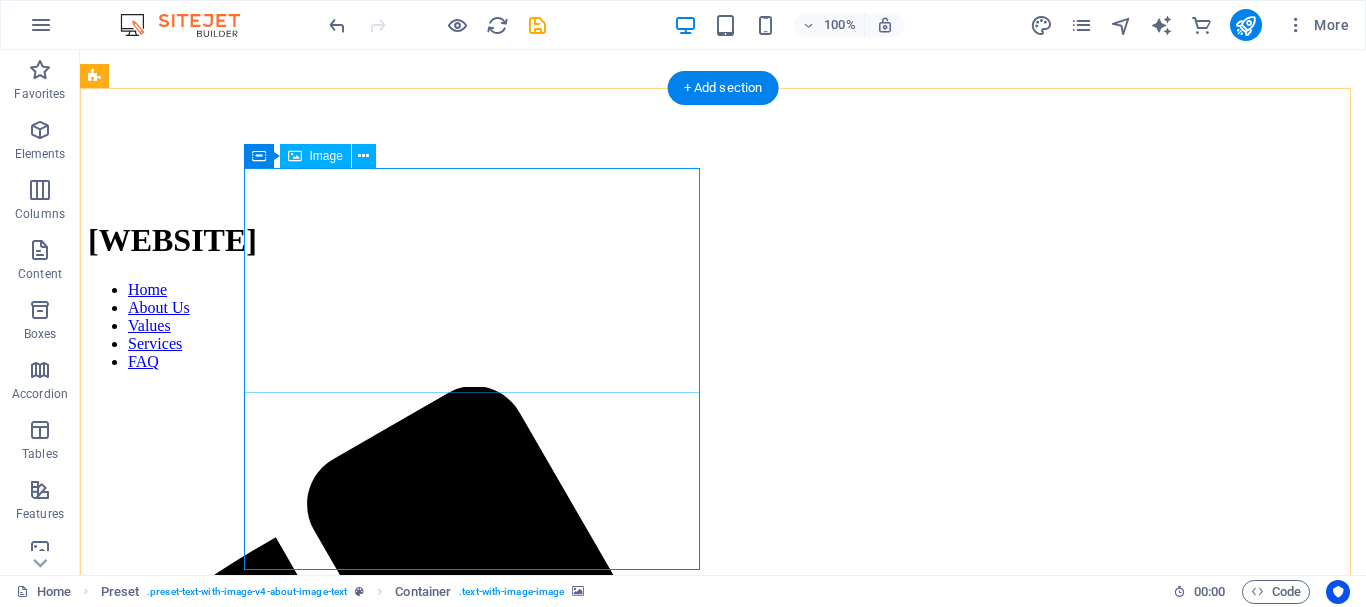 click at bounding box center (723, 2794) 